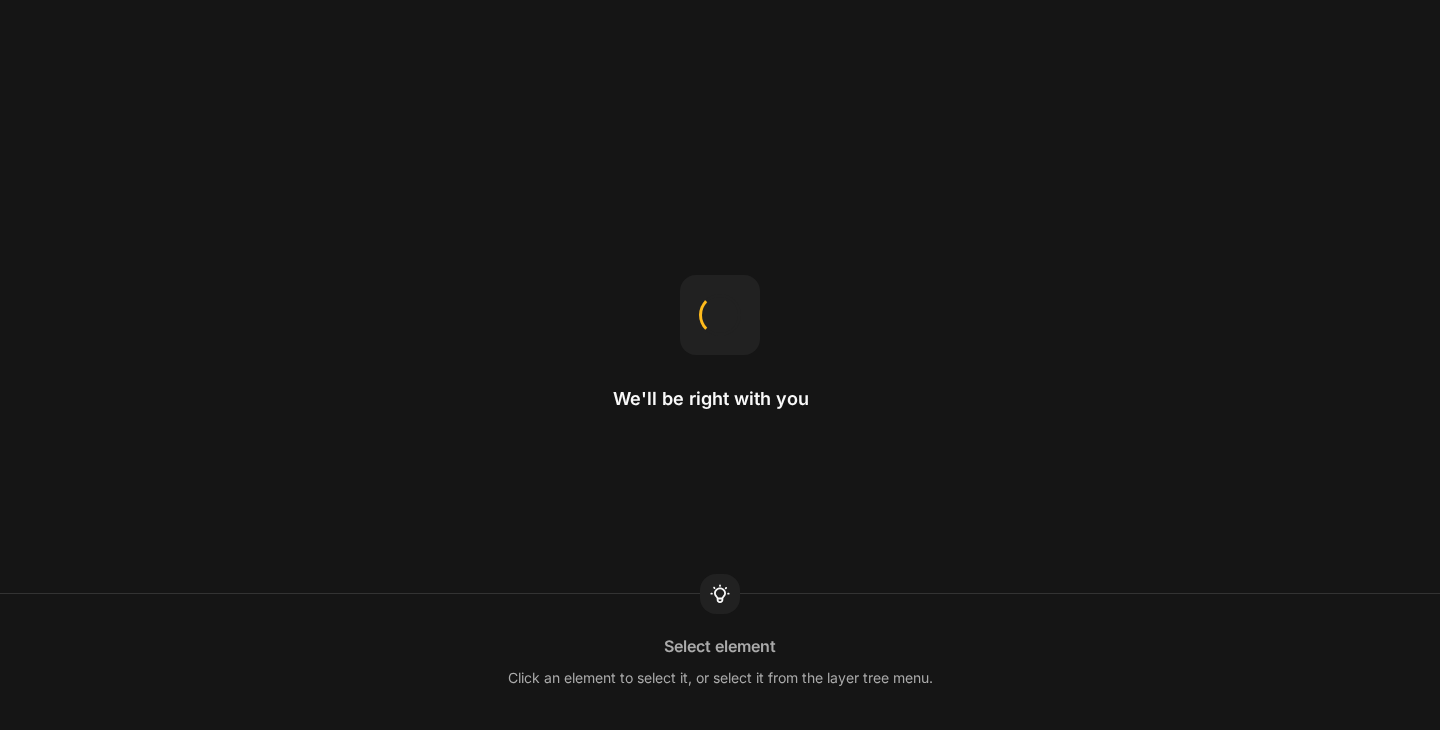 scroll, scrollTop: 0, scrollLeft: 0, axis: both 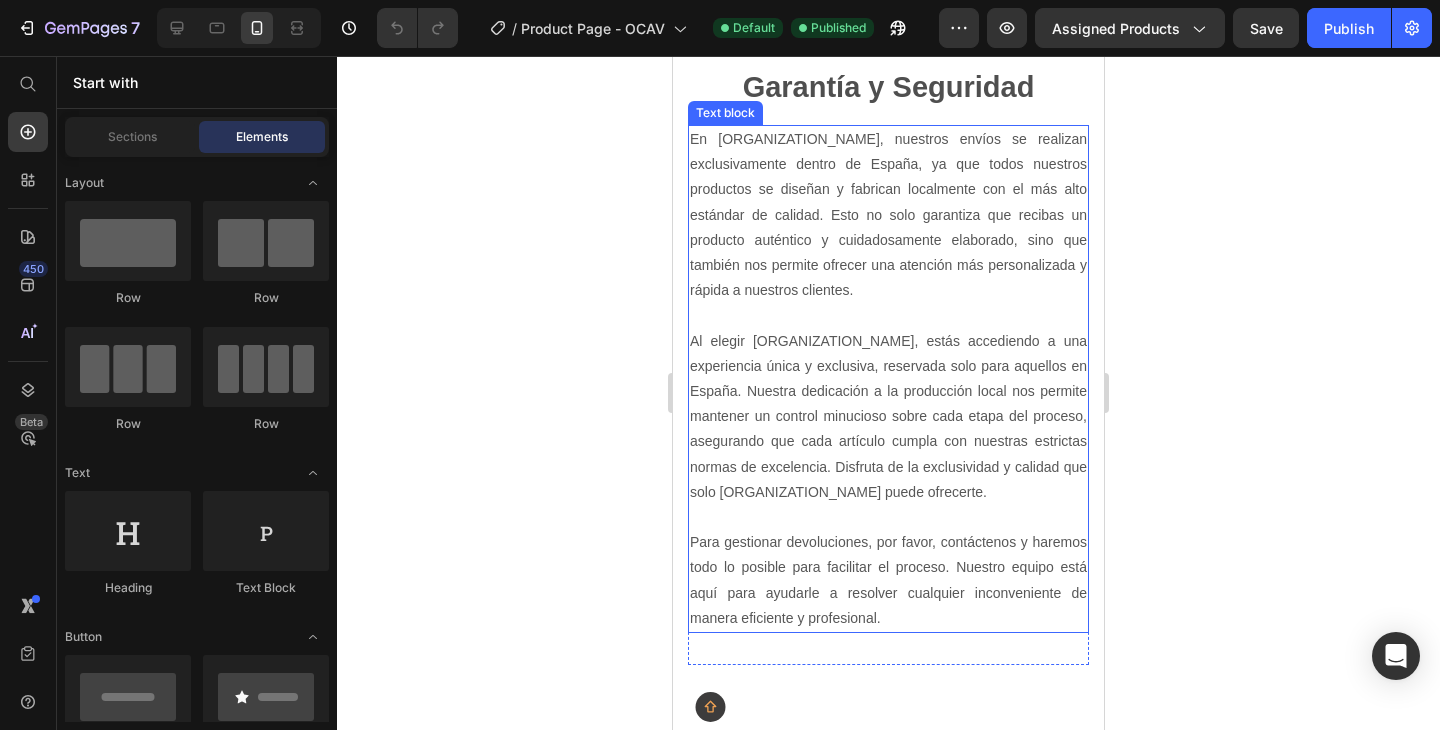 click on "Para gestionar devoluciones, por favor, contáctenos y haremos todo lo posible para facilitar el proceso. Nuestro equipo está aquí para ayudarle a resolver cualquier inconveniente de manera eficiente y profesional." at bounding box center [888, 580] 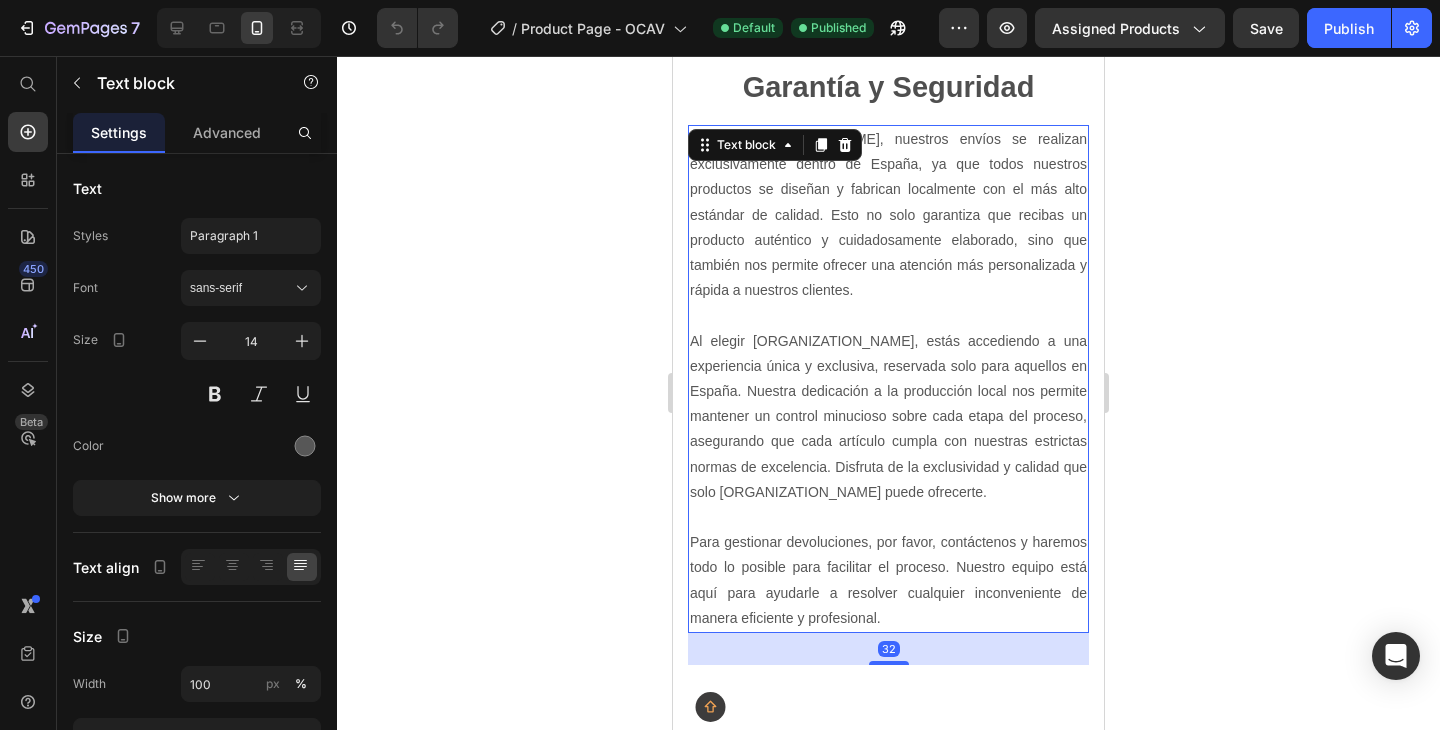 click on "Para gestionar devoluciones, por favor, contáctenos y haremos todo lo posible para facilitar el proceso. Nuestro equipo está aquí para ayudarle a resolver cualquier inconveniente de manera eficiente y profesional." at bounding box center [888, 580] 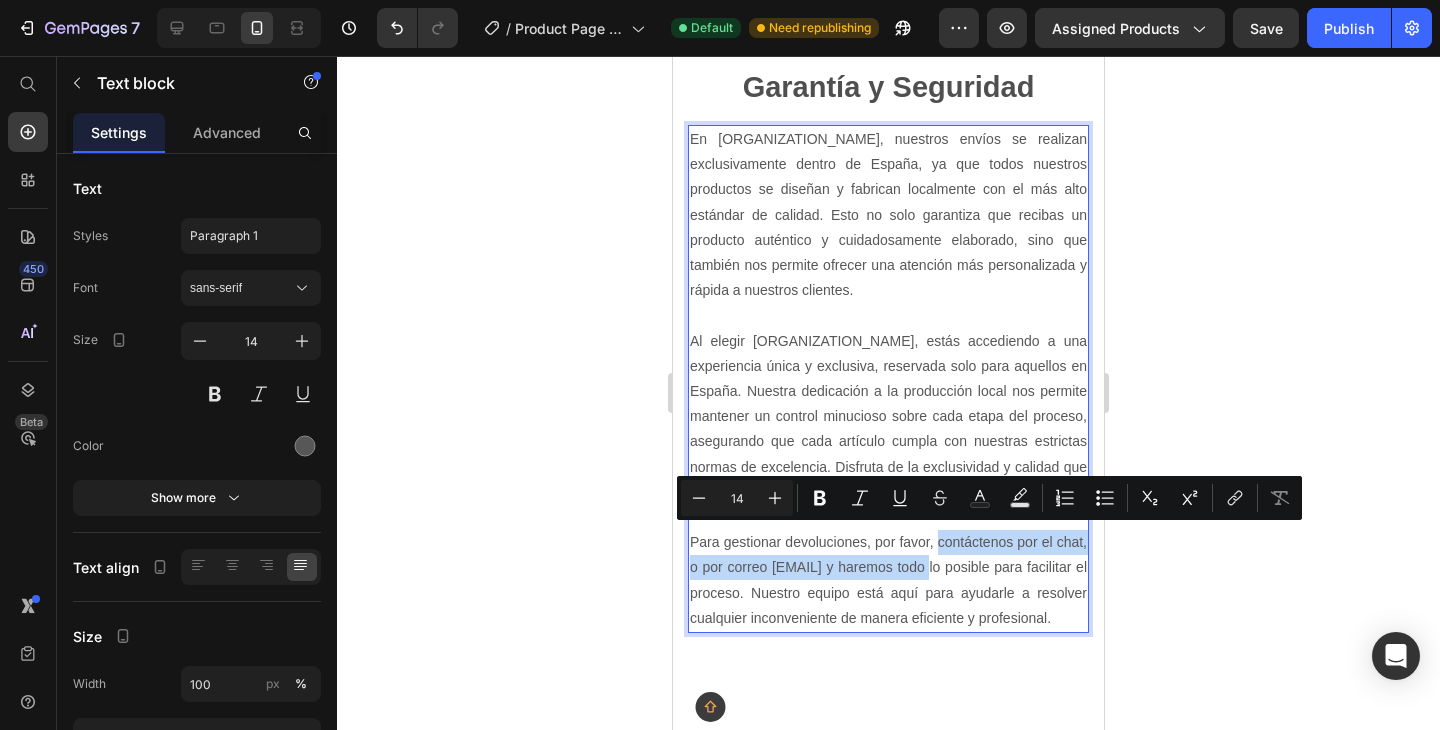 drag, startPoint x: 936, startPoint y: 537, endPoint x: 950, endPoint y: 563, distance: 29.529646 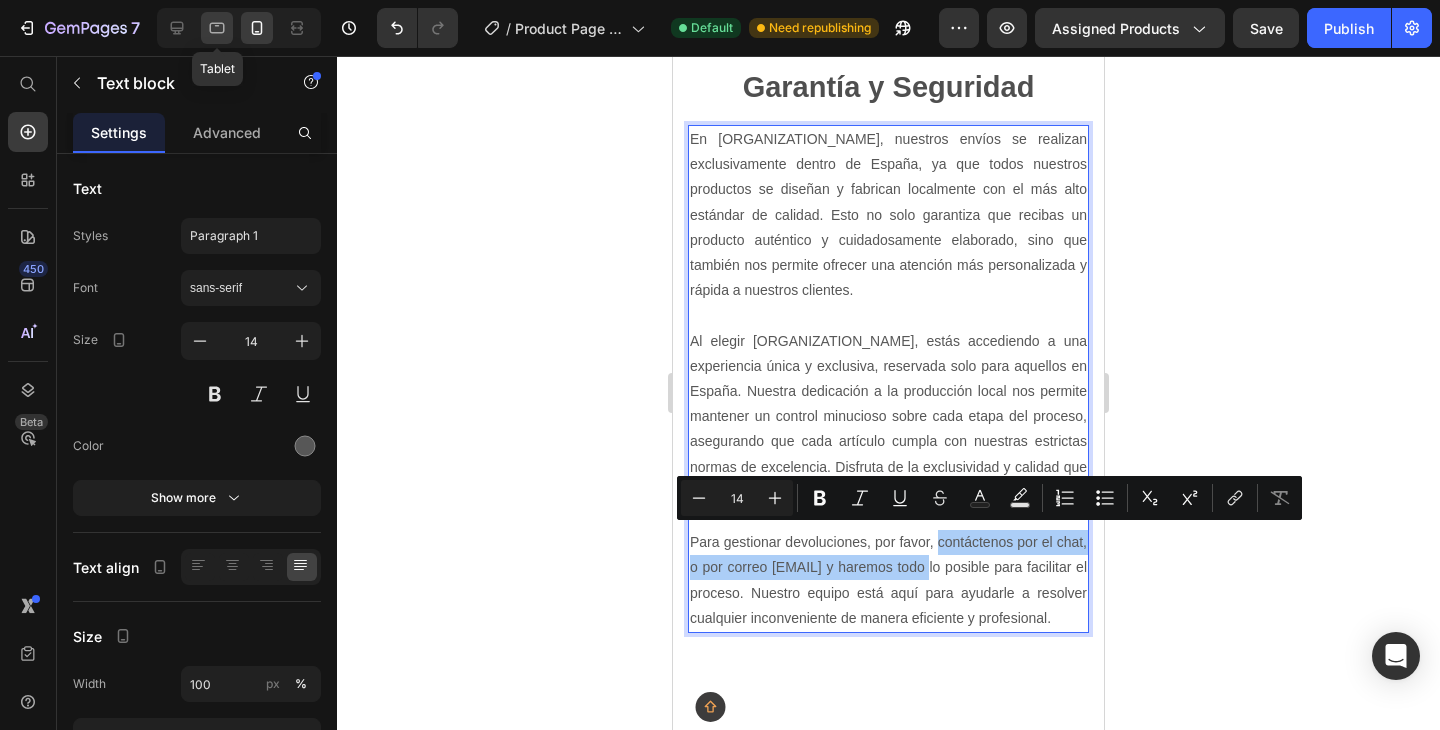 click 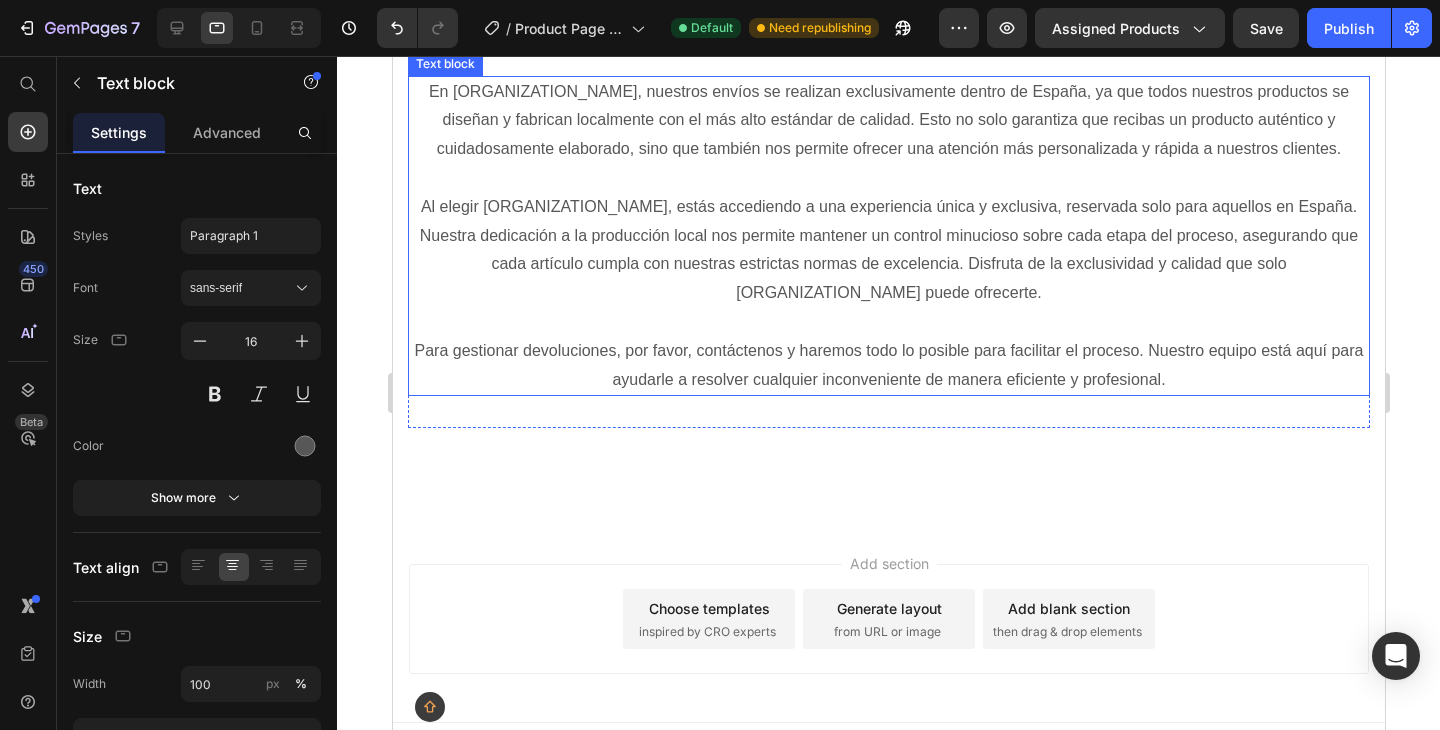 scroll, scrollTop: 3923, scrollLeft: 0, axis: vertical 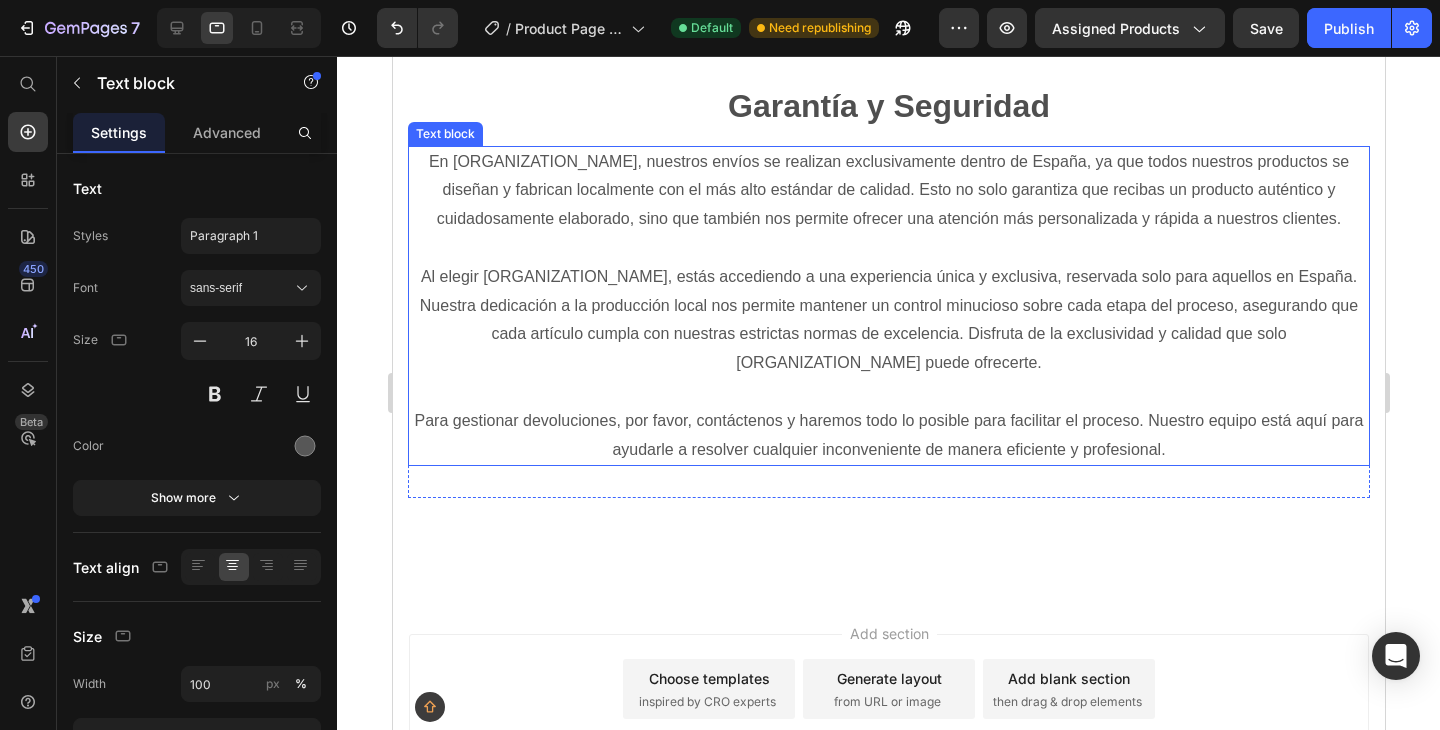 click on "Para gestionar devoluciones, por favor, contáctenos y haremos todo lo posible para facilitar el proceso. Nuestro equipo está aquí para ayudarle a resolver cualquier inconveniente de manera eficiente y profesional." at bounding box center [888, 436] 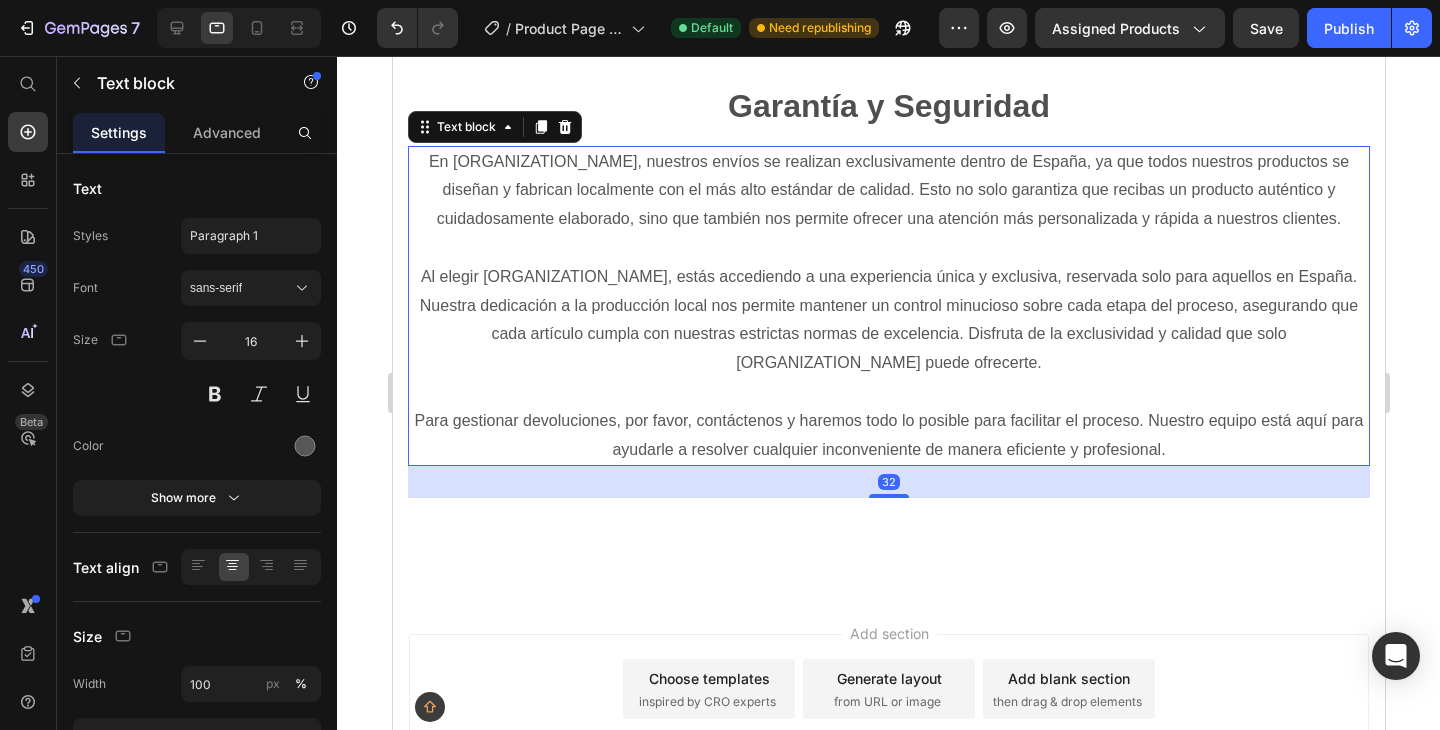 click on "Al elegir [ORGANIZATION_NAME], estás accediendo a una experiencia única y exclusiva, reservada solo para aquellos en España. Nuestra dedicación a la producción local nos permite mantener un control minucioso sobre cada etapa del proceso, asegurando que cada artículo cumpla con nuestras estrictas normas de excelencia. Disfruta de la exclusividad y calidad que solo [ORGANIZATION_NAME] puede ofrecerte." at bounding box center [888, 320] 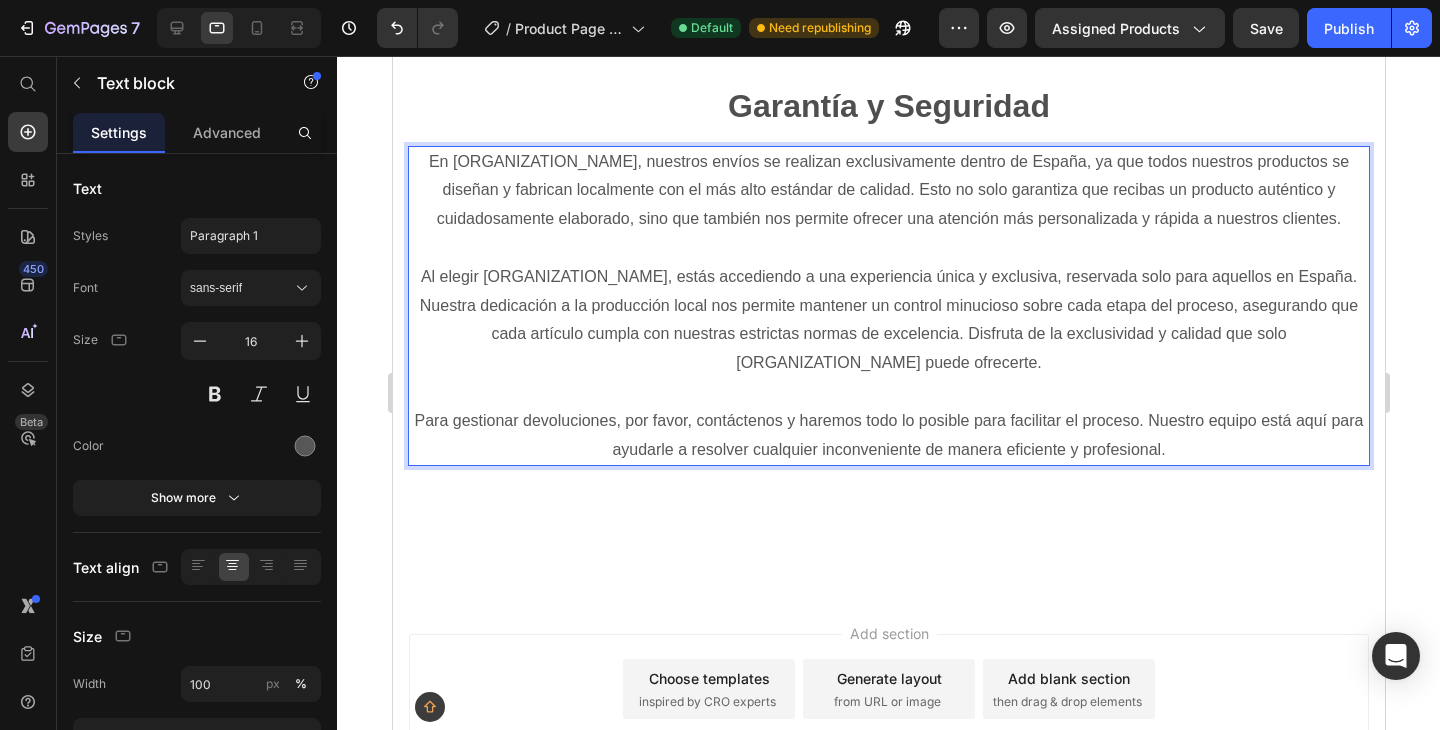click on "Para gestionar devoluciones, por favor, contáctenos y haremos todo lo posible para facilitar el proceso. Nuestro equipo está aquí para ayudarle a resolver cualquier inconveniente de manera eficiente y profesional." at bounding box center (888, 436) 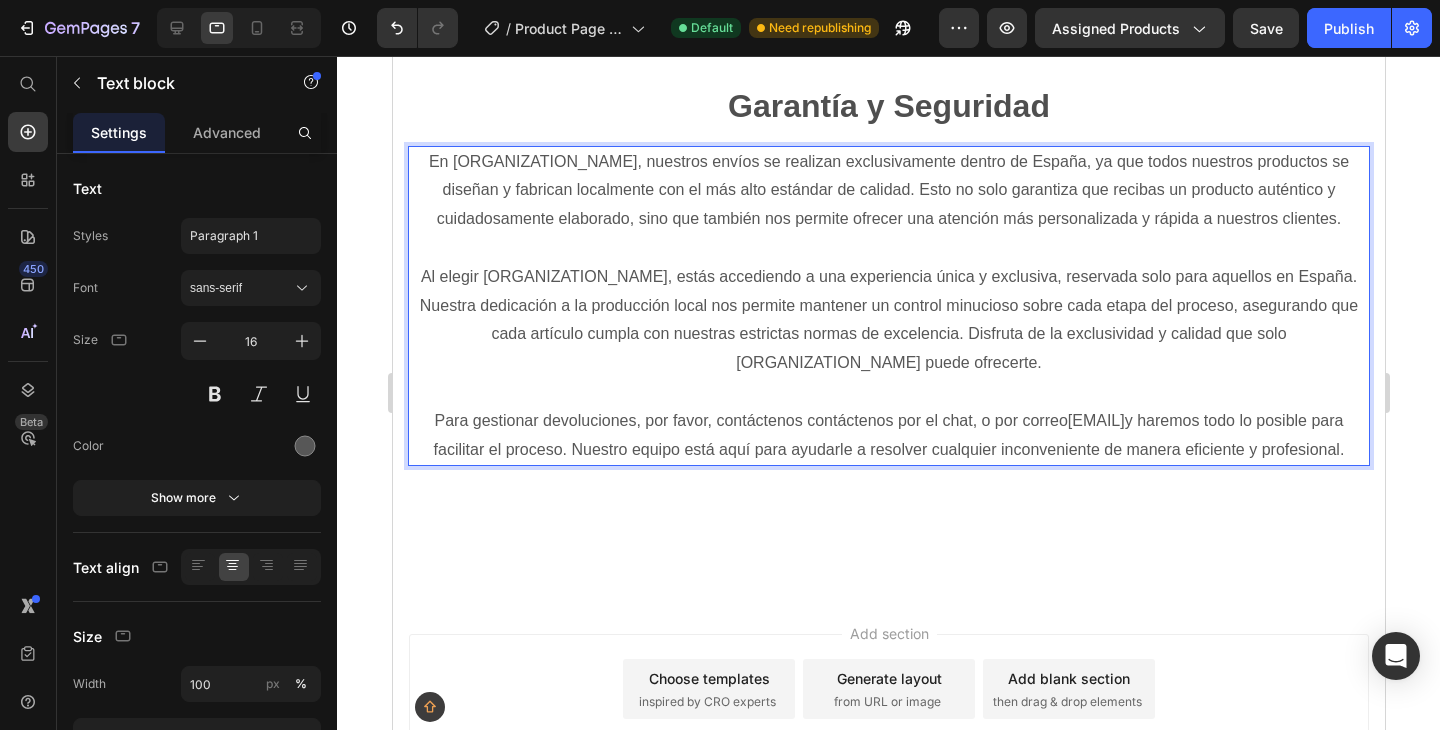 click on "Para gestionar devoluciones, por favor, contáctenos contáctenos por el chat, o por correo  [EMAIL]  y haremos todo lo posible para facilitar el proceso. Nuestro equipo está aquí para ayudarle a resolver cualquier inconveniente de manera eficiente y profesional." at bounding box center (888, 436) 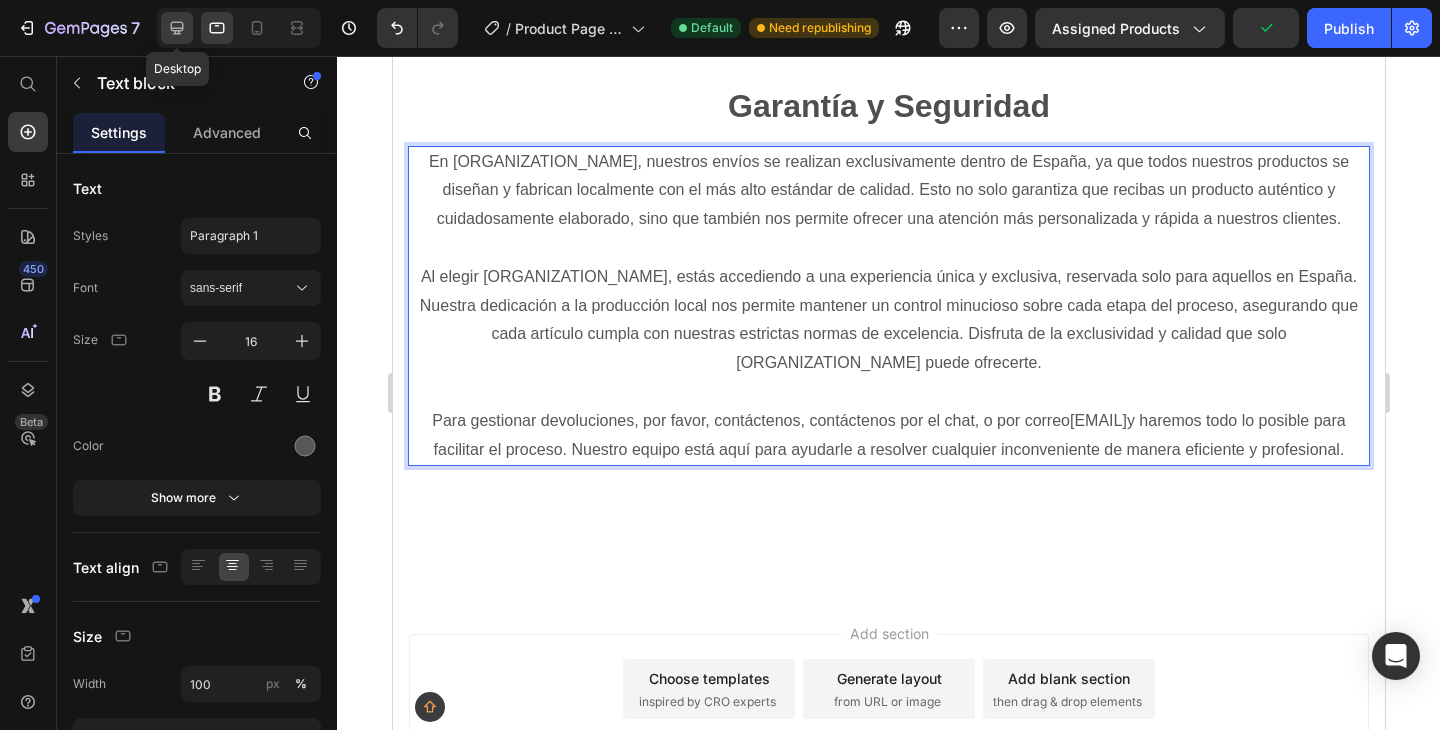 click 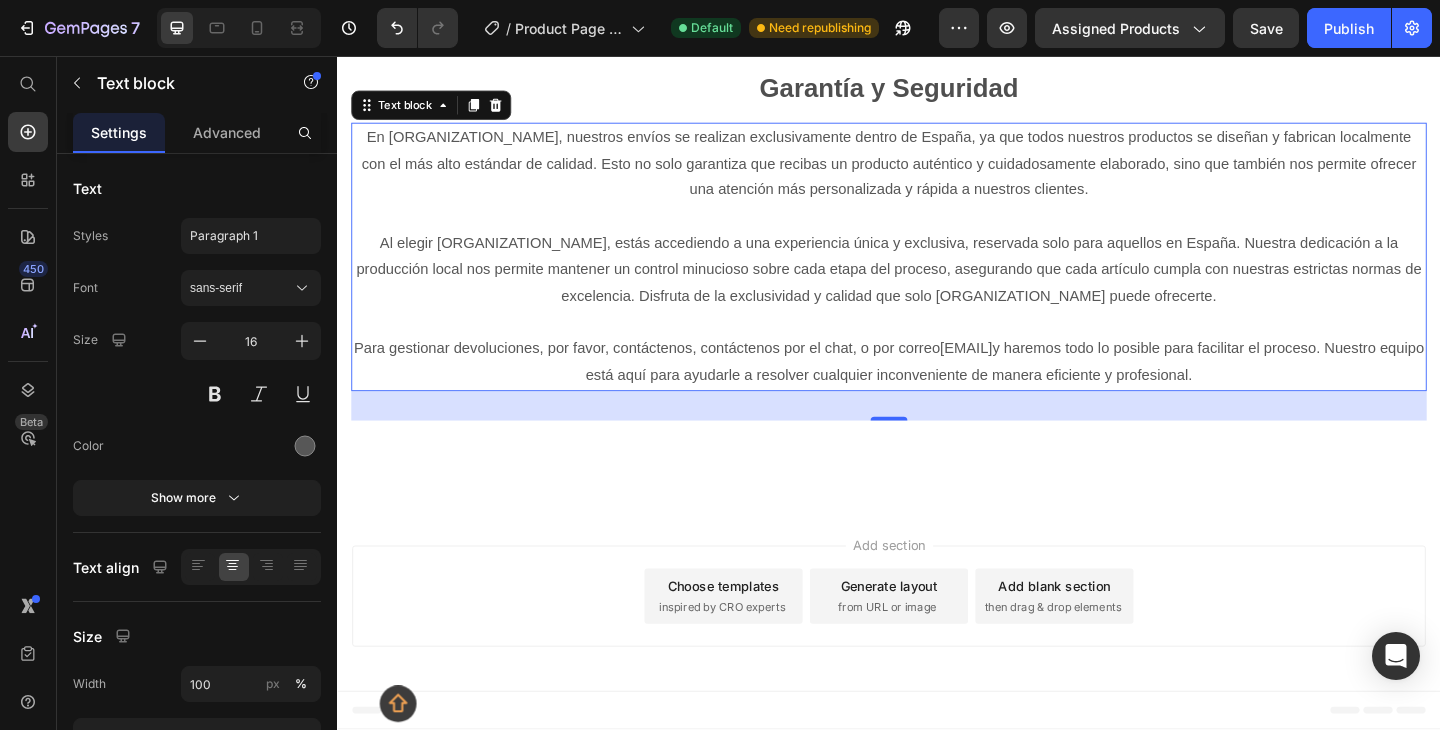 scroll, scrollTop: 3615, scrollLeft: 0, axis: vertical 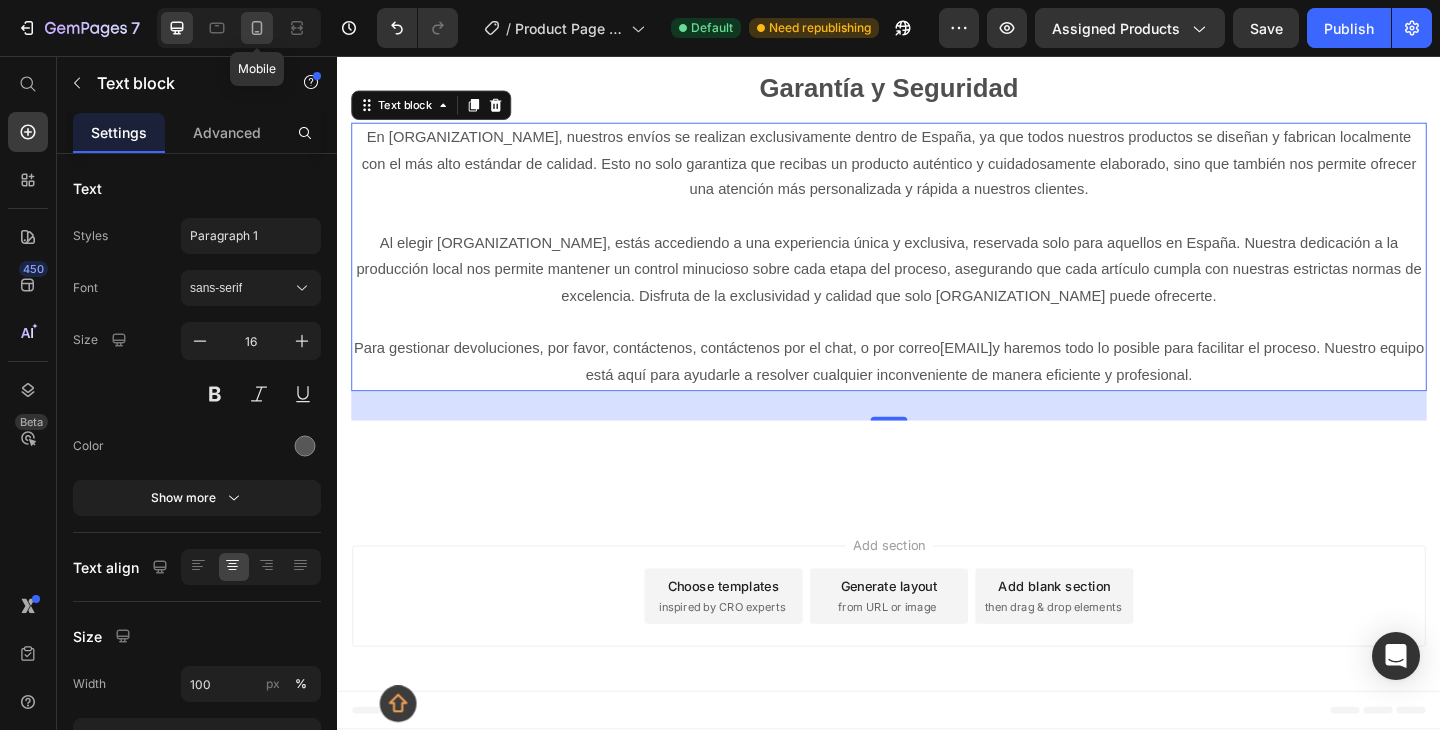 click 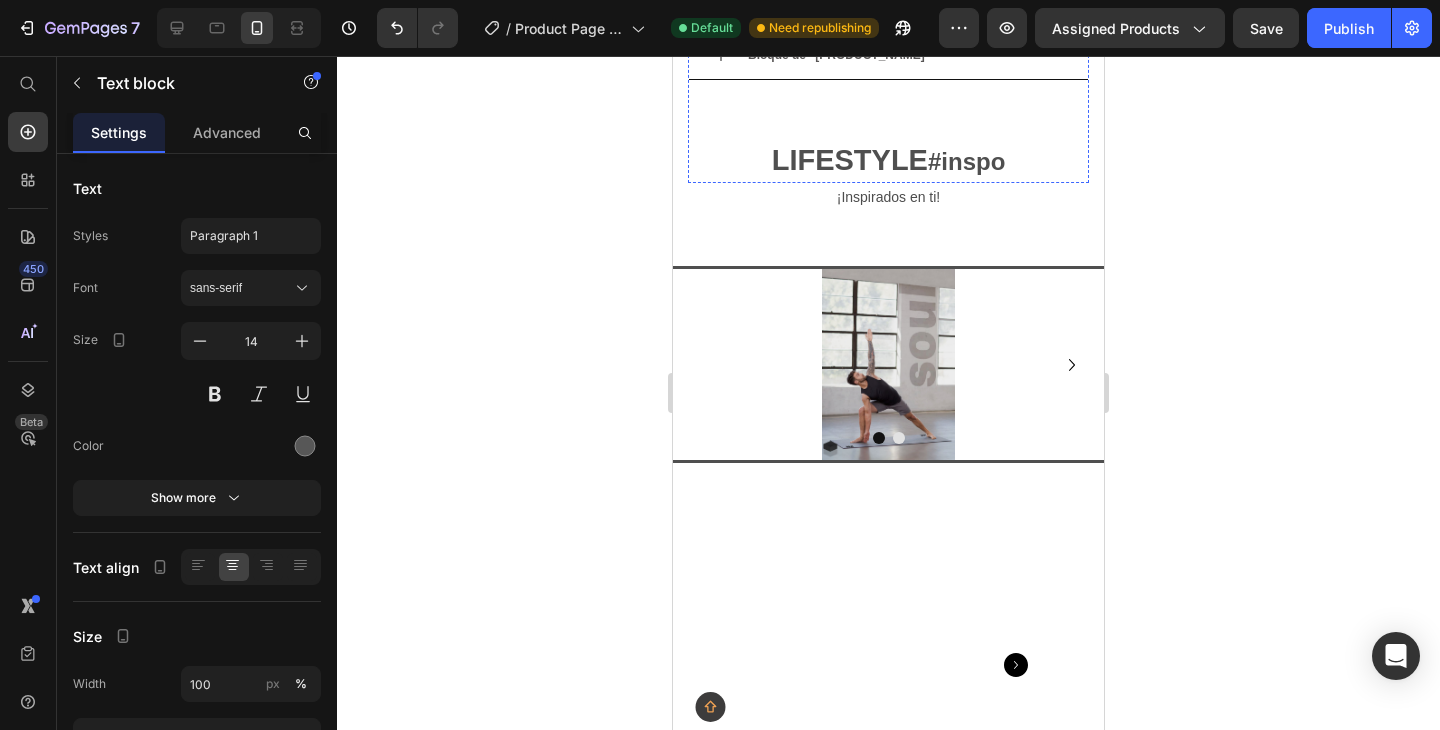 scroll, scrollTop: 1373, scrollLeft: 0, axis: vertical 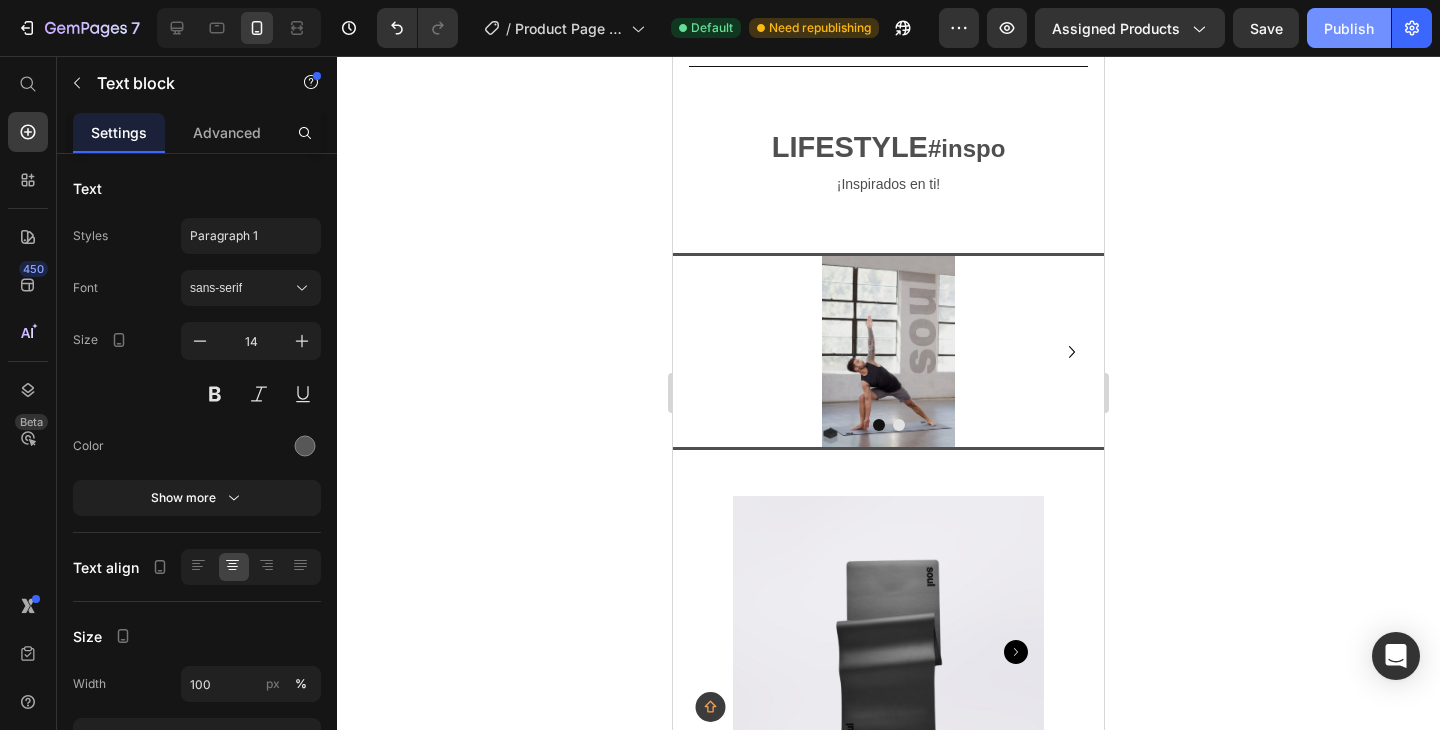 click on "Publish" at bounding box center (1349, 28) 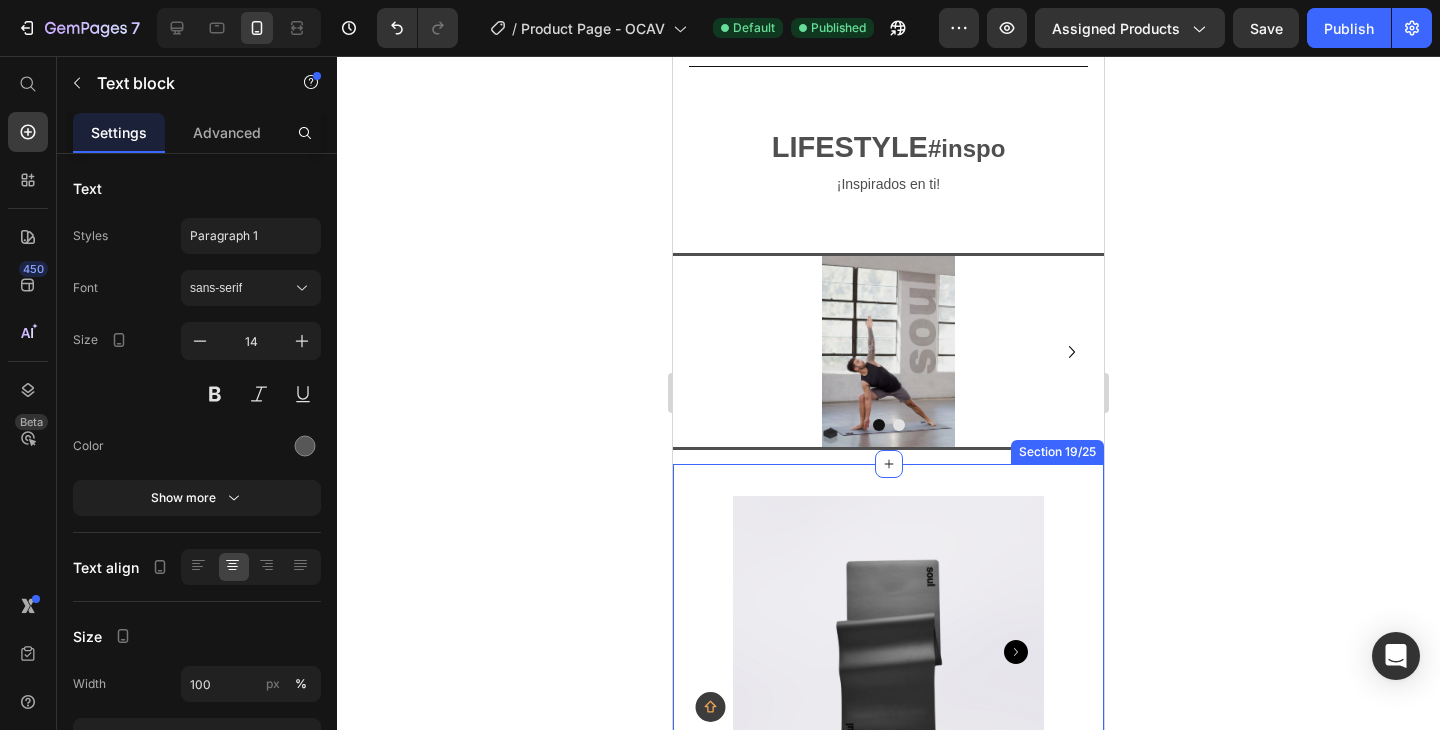 click on "Product Images Esterilla - [PRODUCT_NAME] Product Title €59,99 Product Price > Ver más < Button Row Product
Product Images Ebook - 2ª edición del libro de 21 días Product Title €19,99 Product Price > Ver más < Button Product
Product Images Bloque - [PRODUCT_NAME] Product Title €14,99 Product Price > Ver más < Button Product Row                Title Line Section 19/25" at bounding box center (888, 1228) 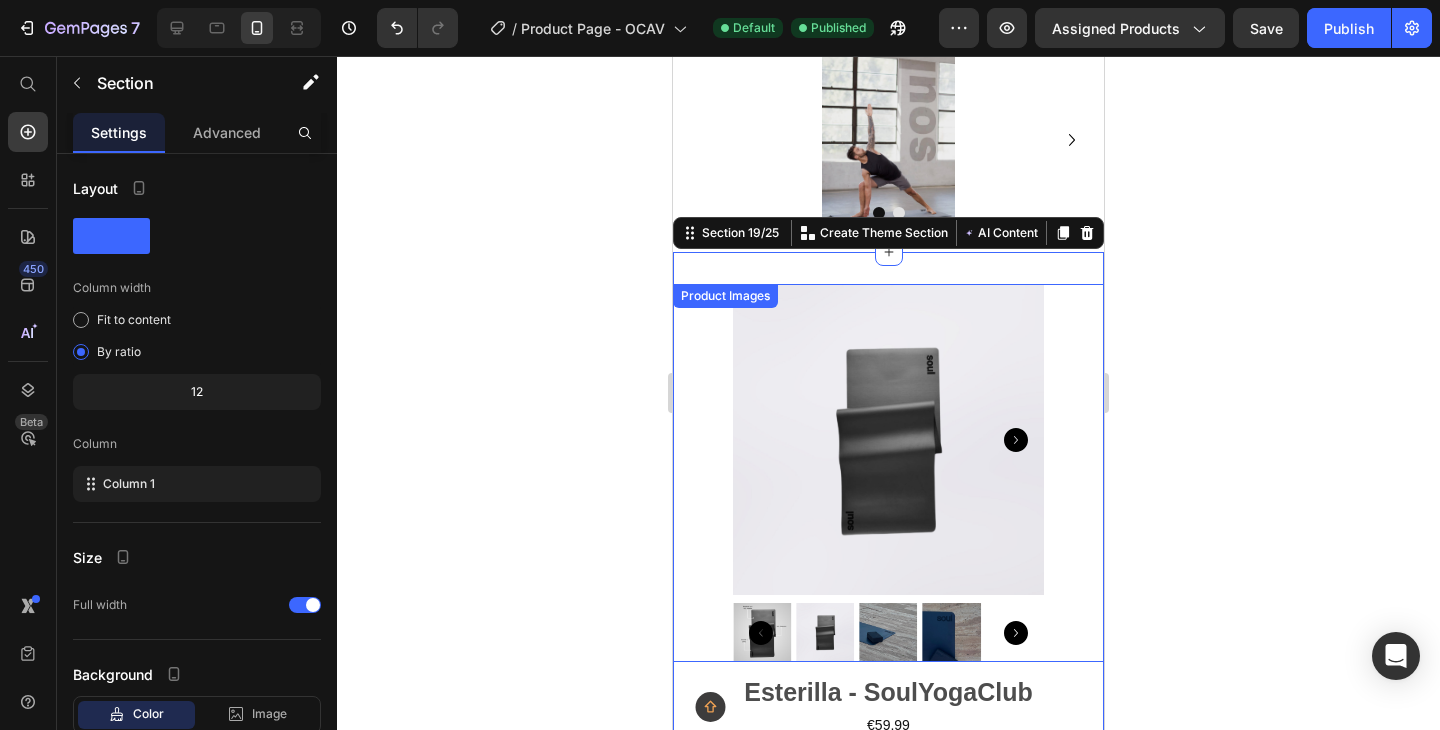 scroll, scrollTop: 1572, scrollLeft: 0, axis: vertical 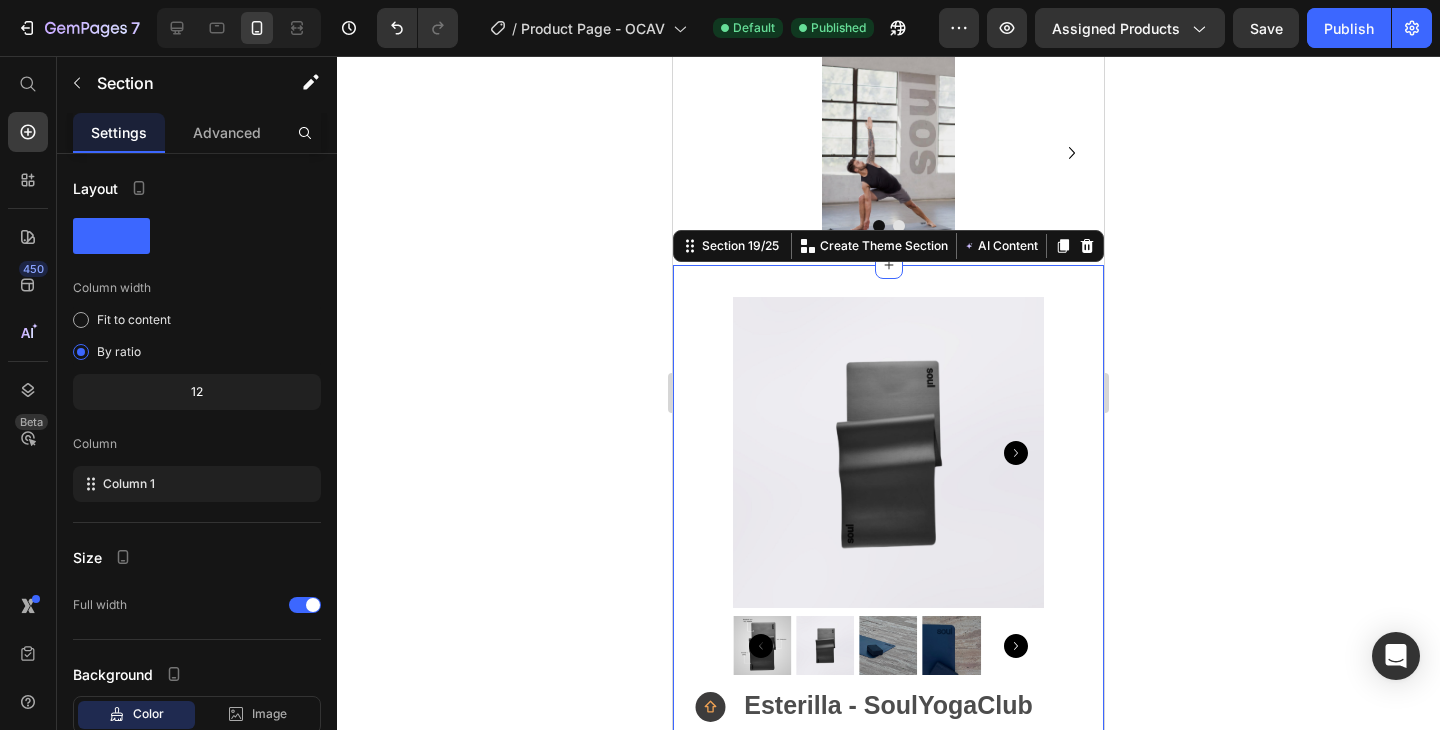 click 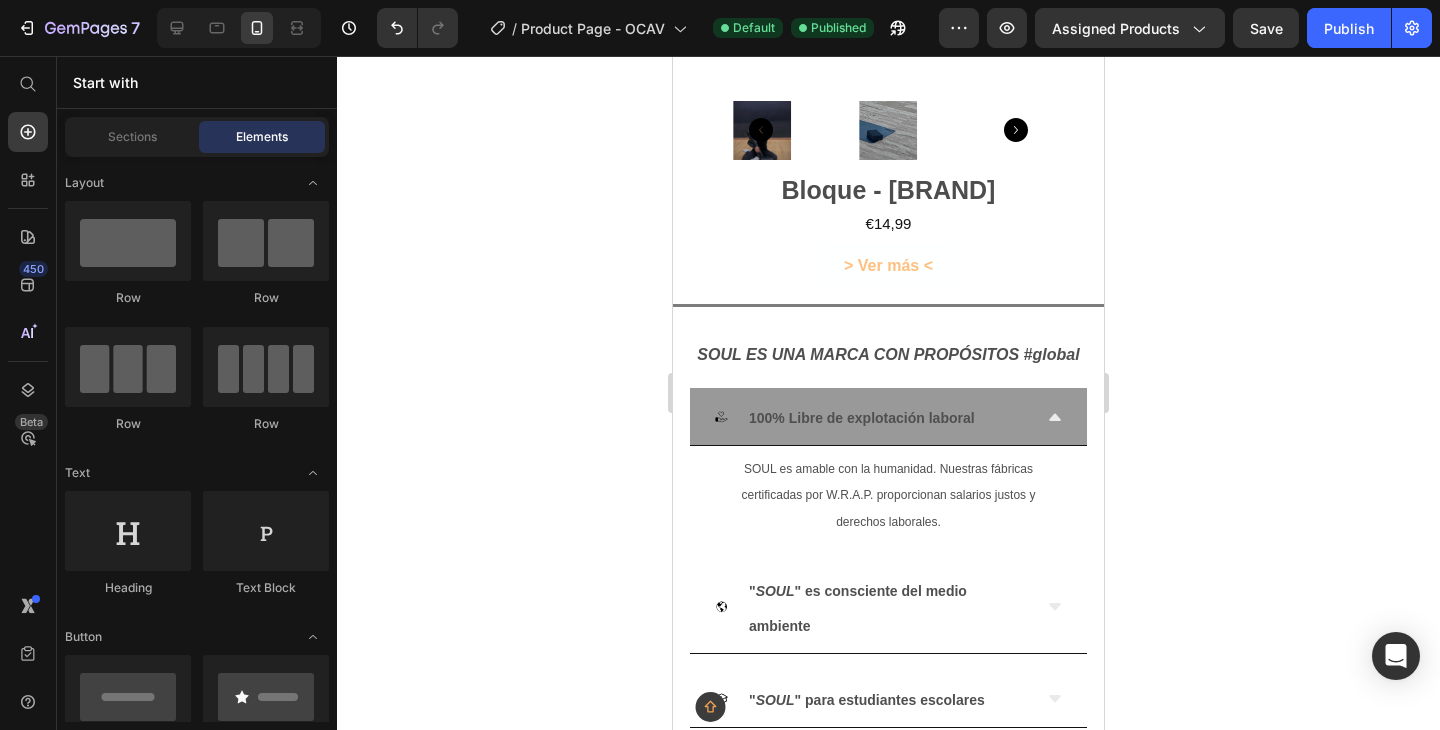 scroll, scrollTop: 3107, scrollLeft: 0, axis: vertical 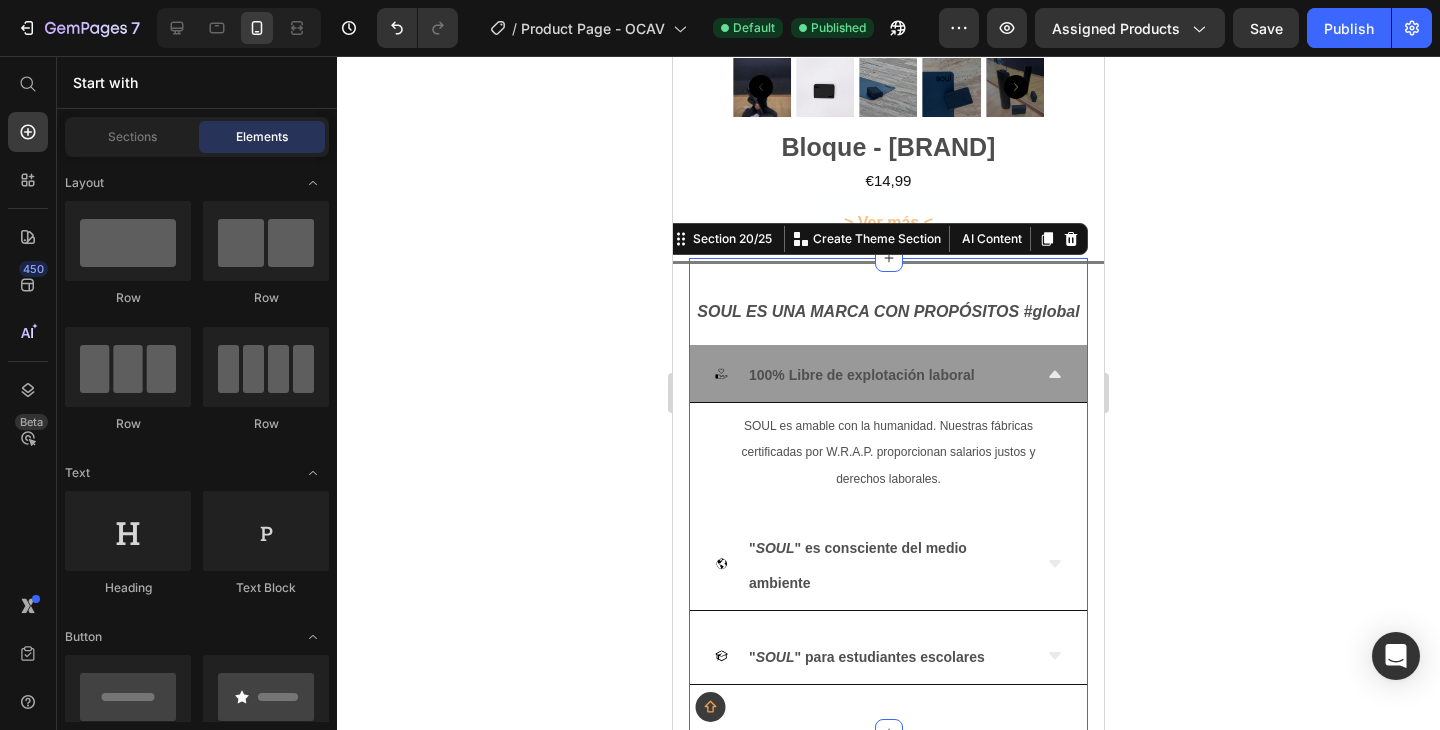 click on "SOUL ES UNA MARCA CON PROPÓSITOS #global Heading
100% Libre de explotación laboral SOUL es amable con la humanidad. Nuestras fábricas certificadas por W.R.A.P. proporcionan salarios justos y derechos laborales. Text Block
" SOUL " es consciente del medio ambiente
" SOUL " para estudiantes escolares Accordion" at bounding box center [888, 479] 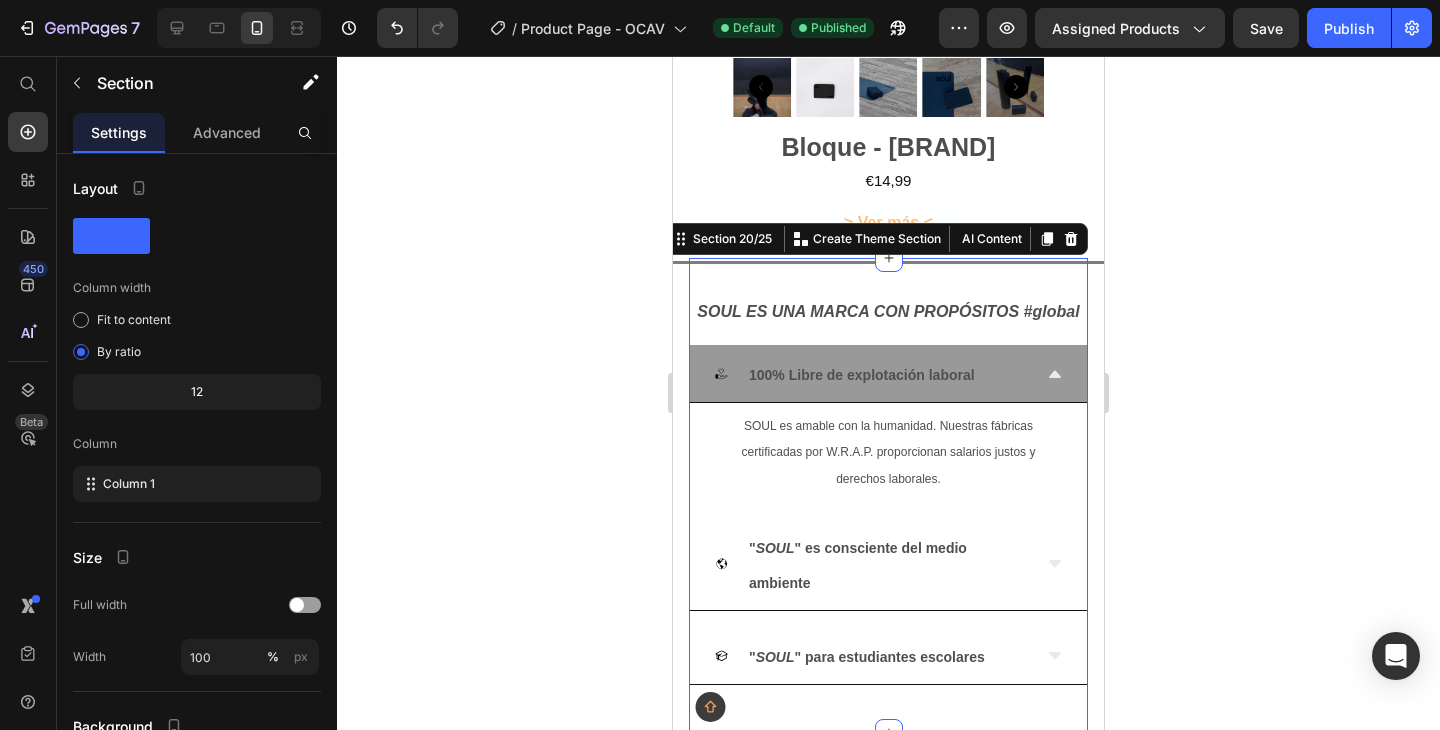 click 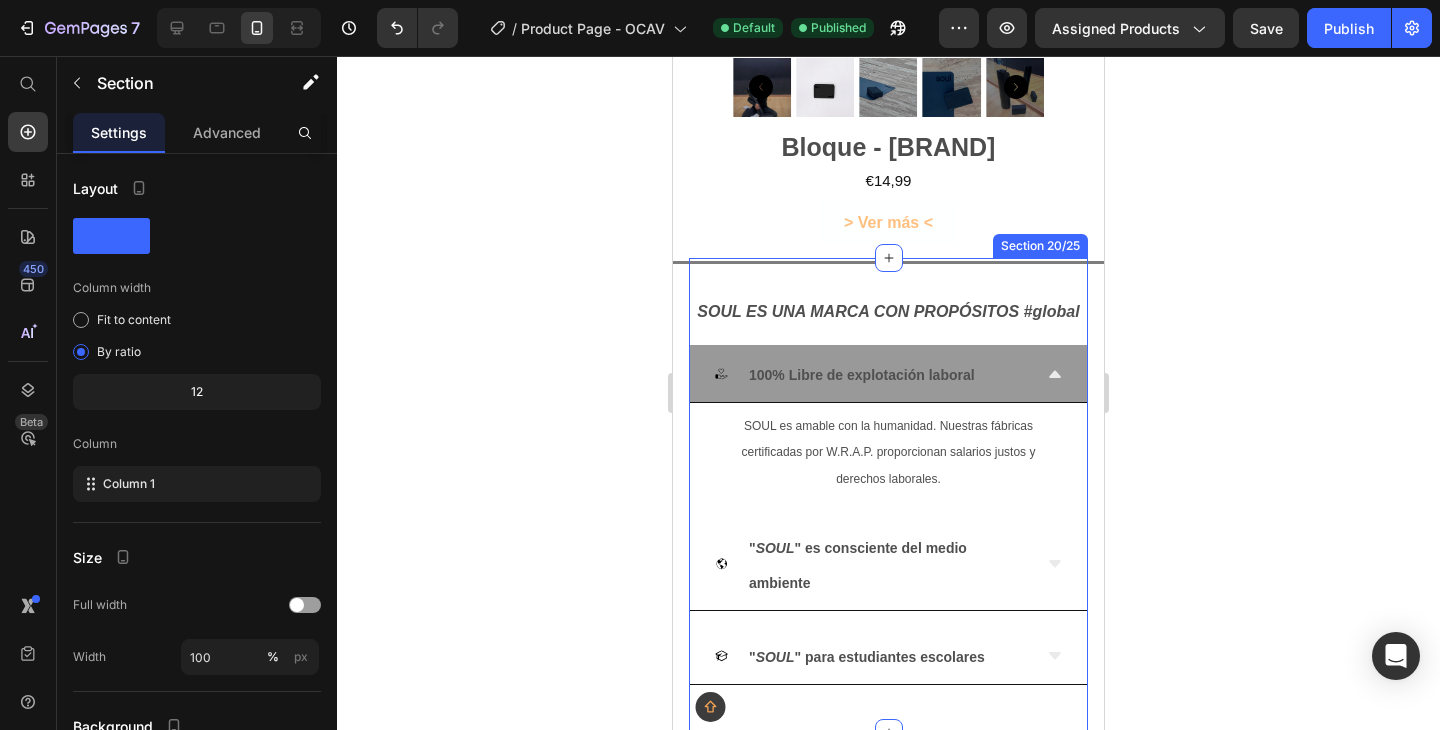 click on "SOUL ES UNA MARCA CON PROPÓSITOS #global Heading
100% Libre de explotación laboral SOUL es amable con la humanidad. Nuestras fábricas certificadas por W.R.A.P. proporcionan salarios justos y derechos laborales. Text Block
" SOUL " es consciente del medio ambiente
" SOUL " para estudiantes escolares Accordion" at bounding box center (888, 479) 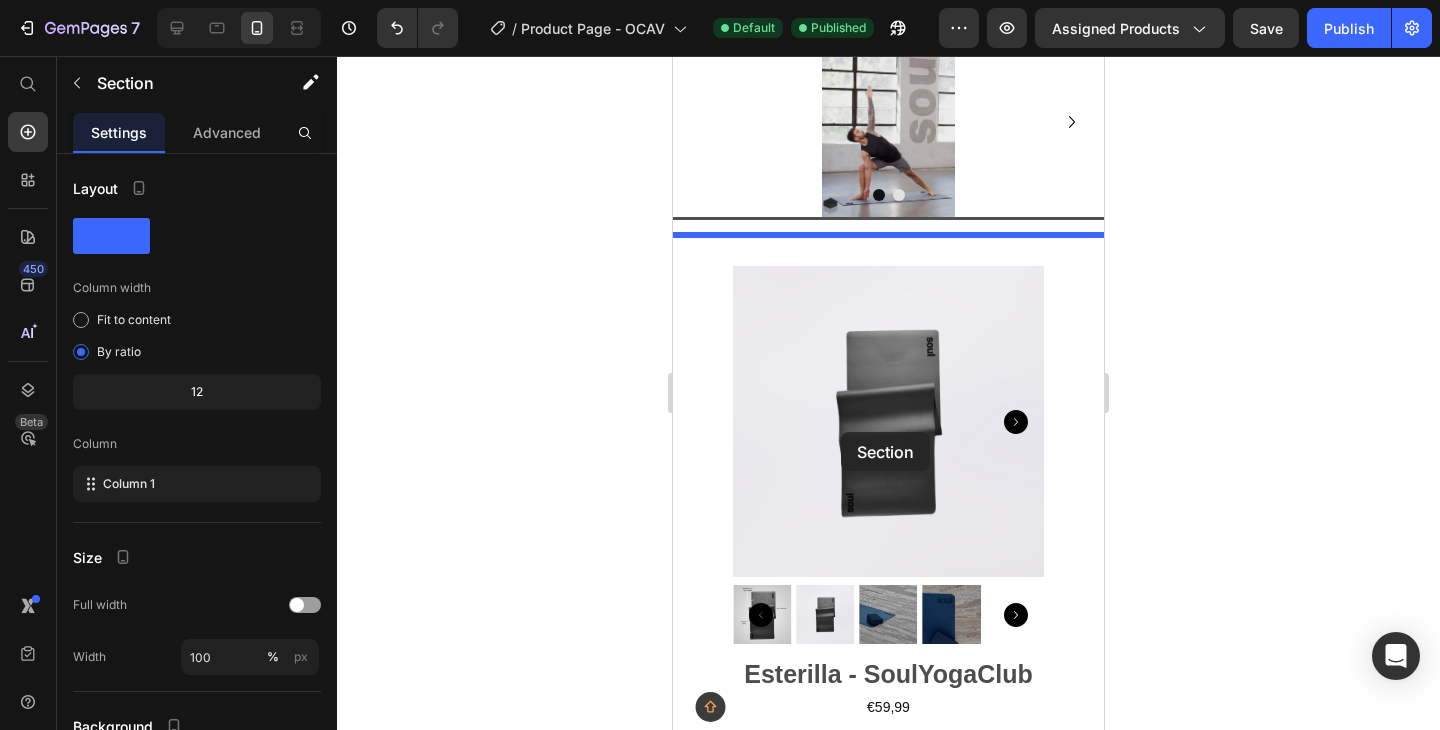 scroll, scrollTop: 1522, scrollLeft: 0, axis: vertical 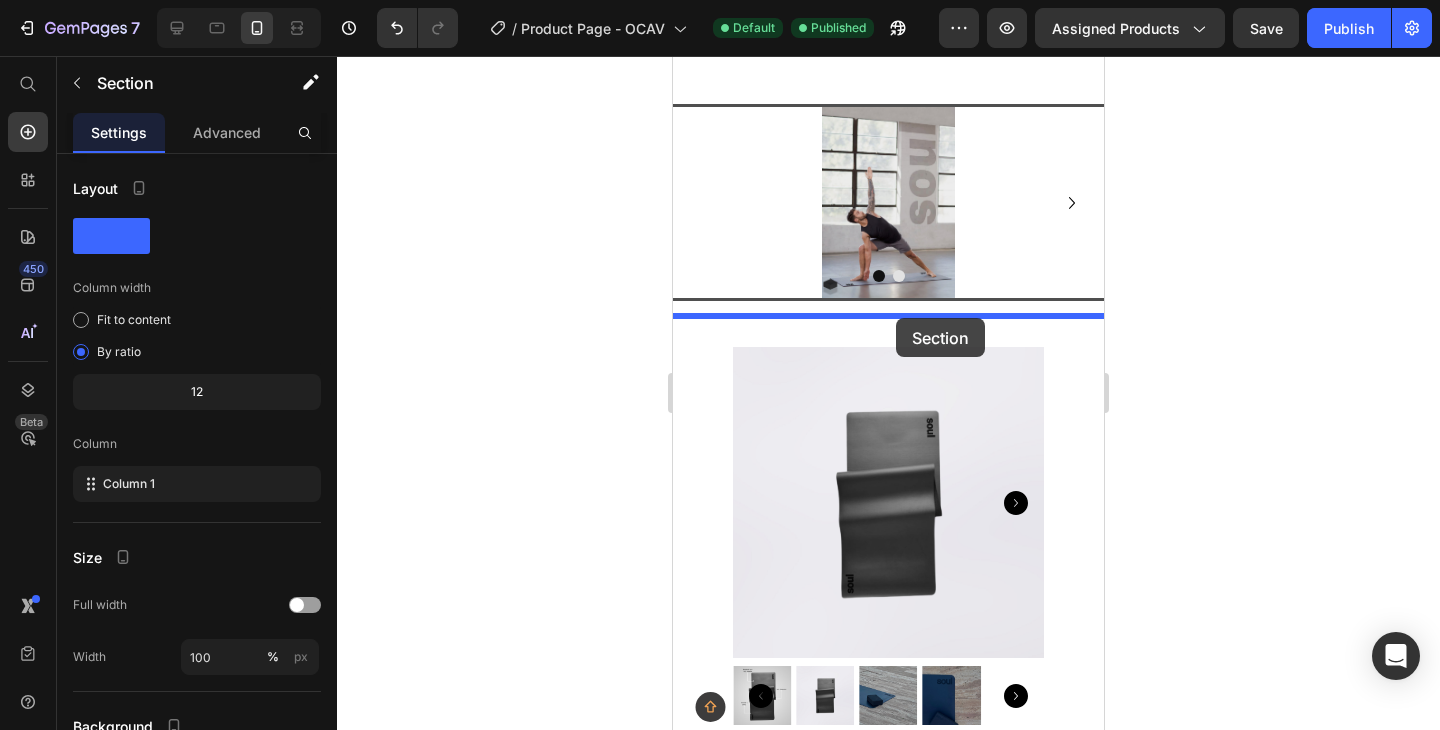 drag, startPoint x: 677, startPoint y: 246, endPoint x: 896, endPoint y: 318, distance: 230.532 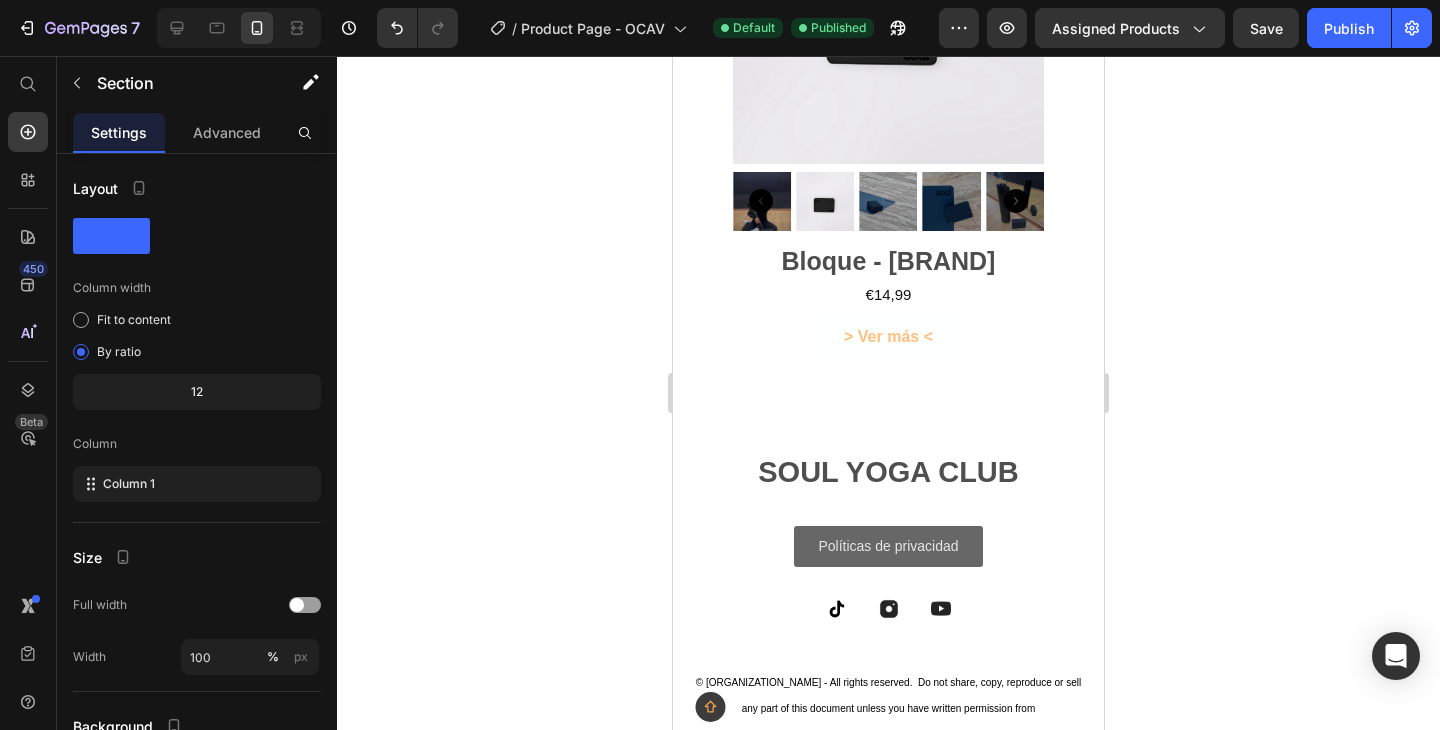 scroll, scrollTop: 3473, scrollLeft: 0, axis: vertical 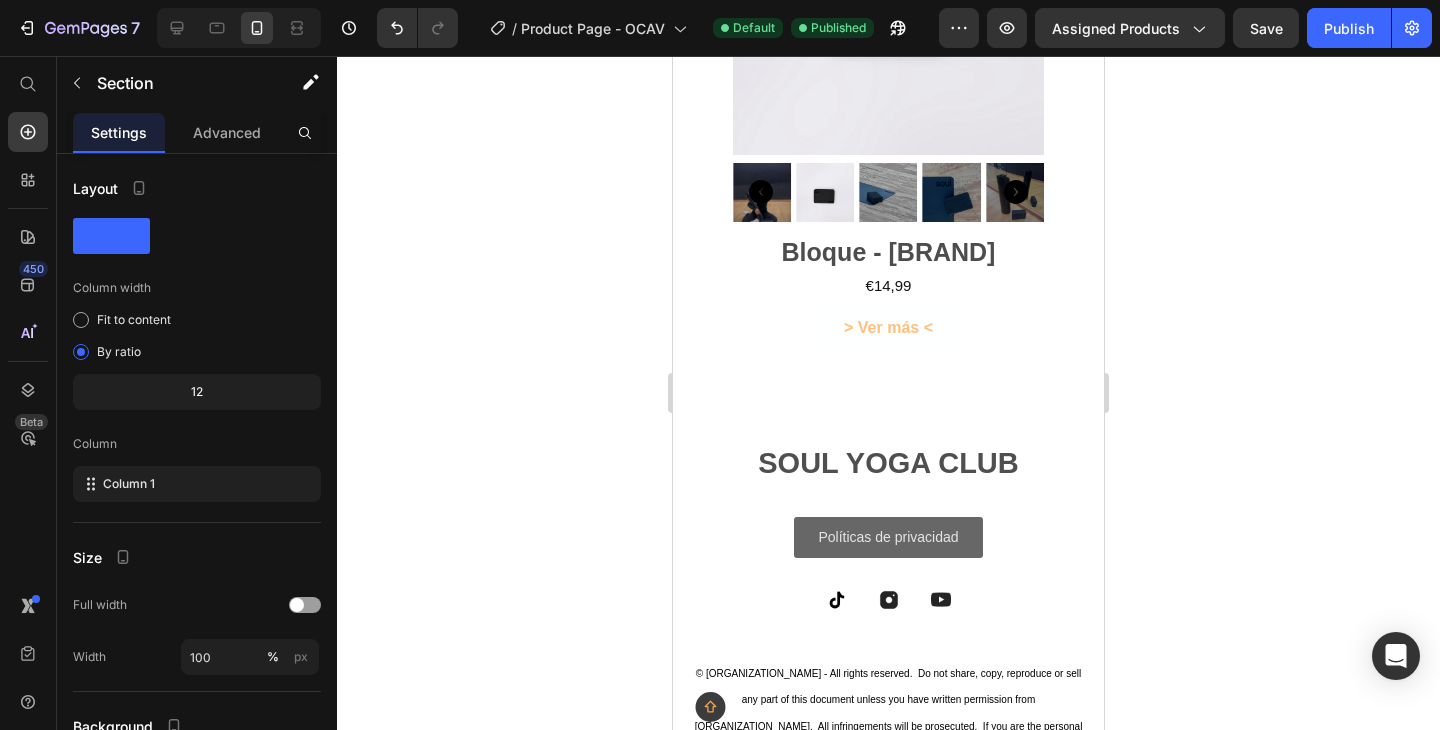 click 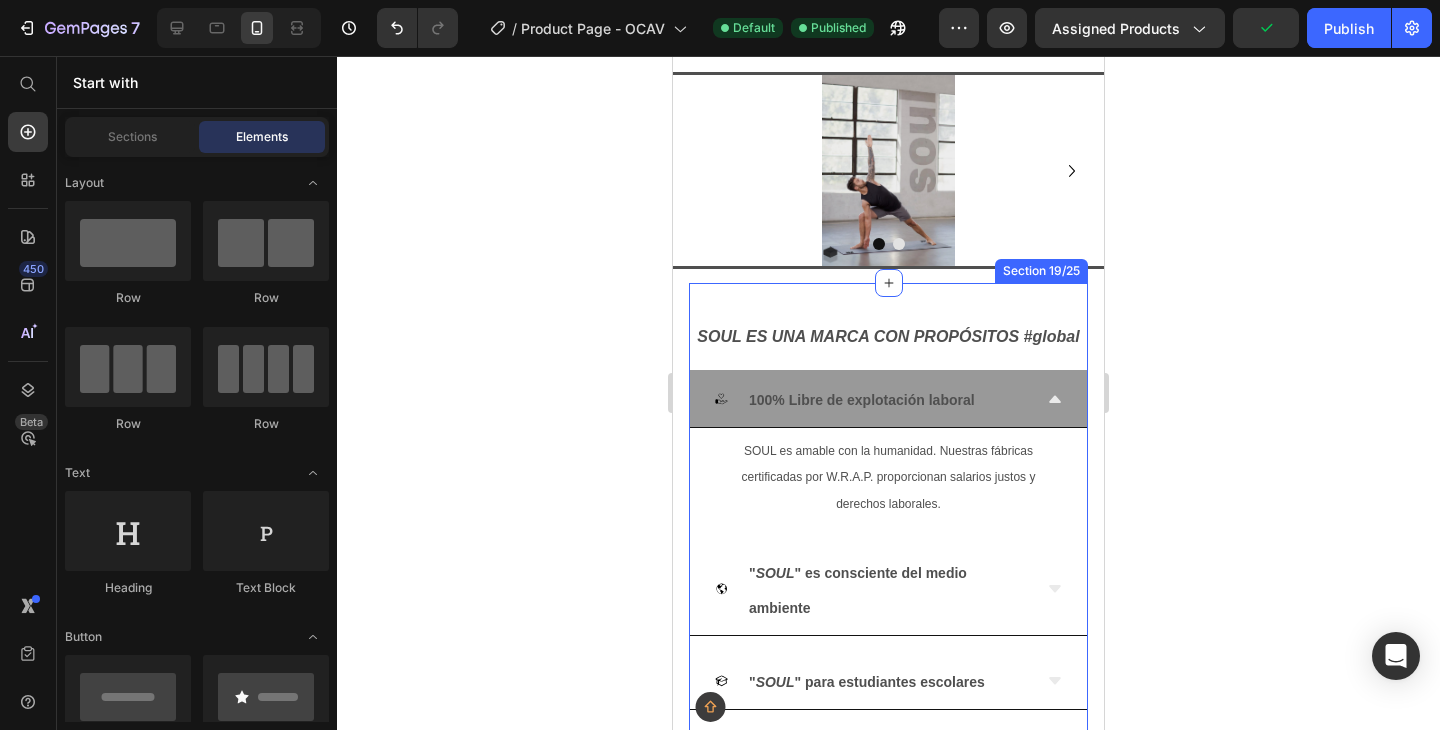 scroll, scrollTop: 1327, scrollLeft: 0, axis: vertical 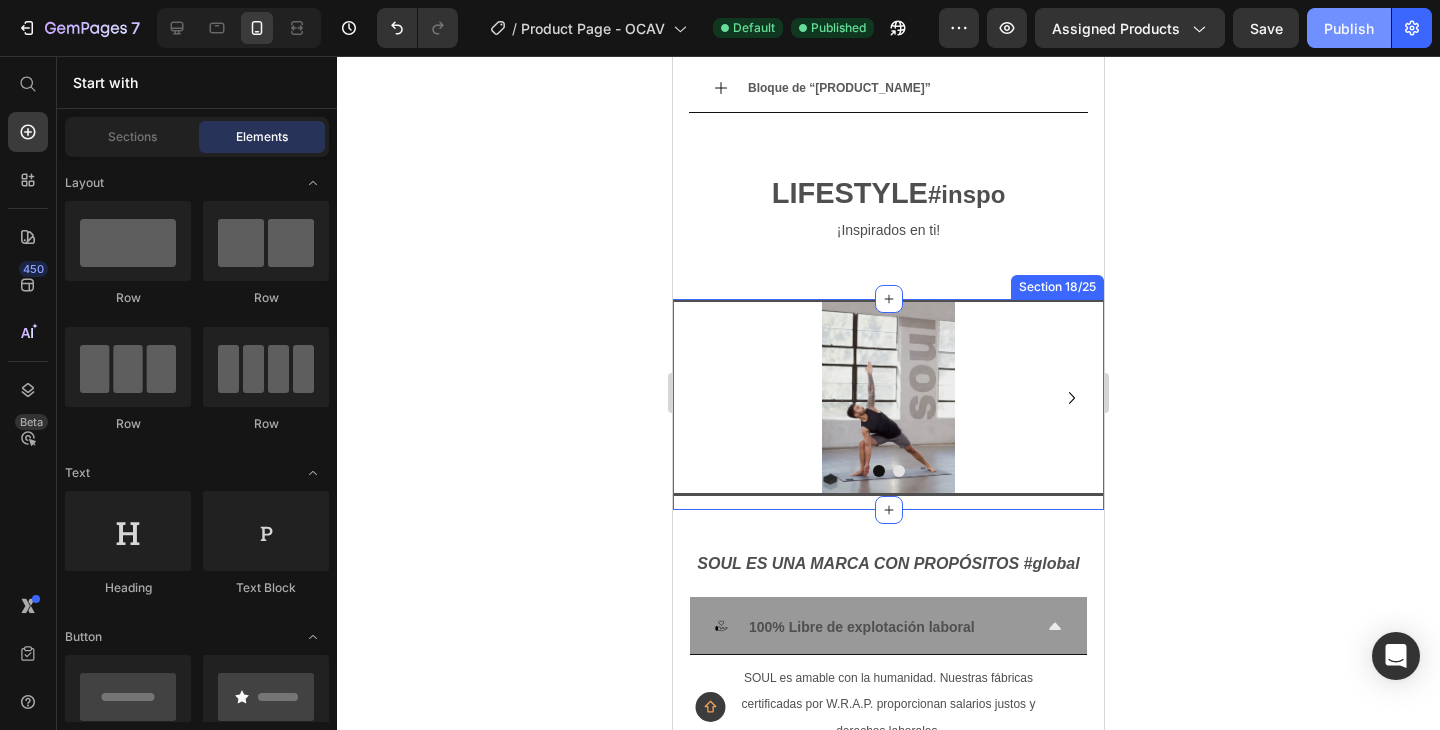 click on "Publish" at bounding box center [1349, 28] 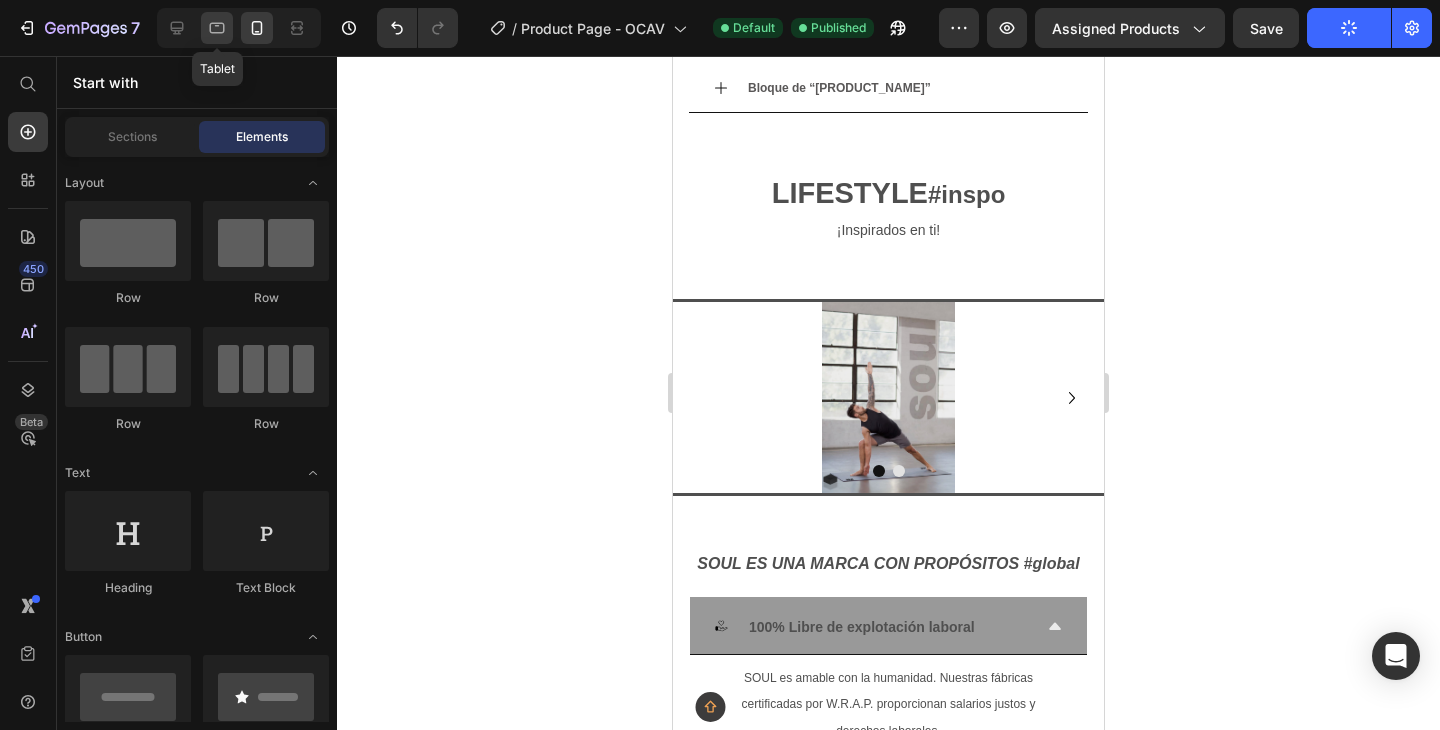 click 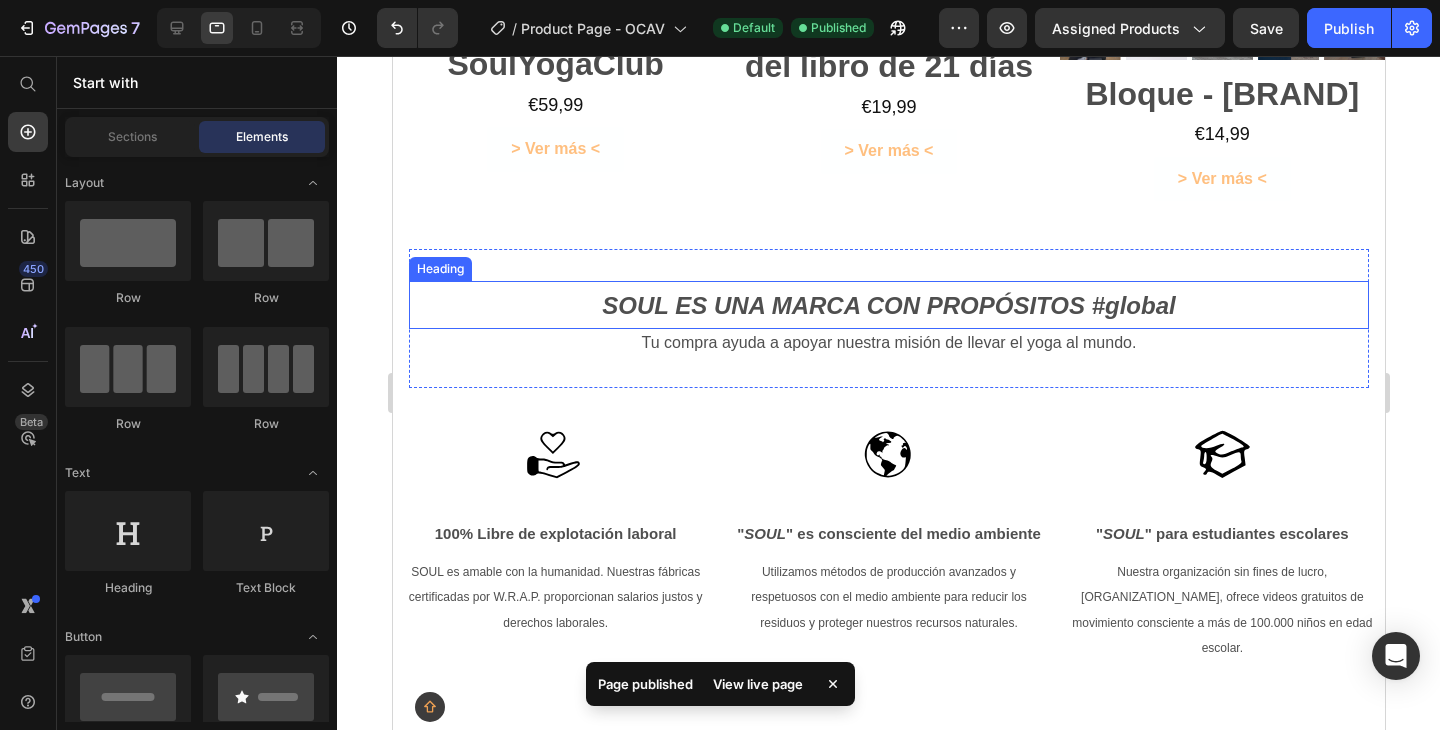 scroll, scrollTop: 2423, scrollLeft: 0, axis: vertical 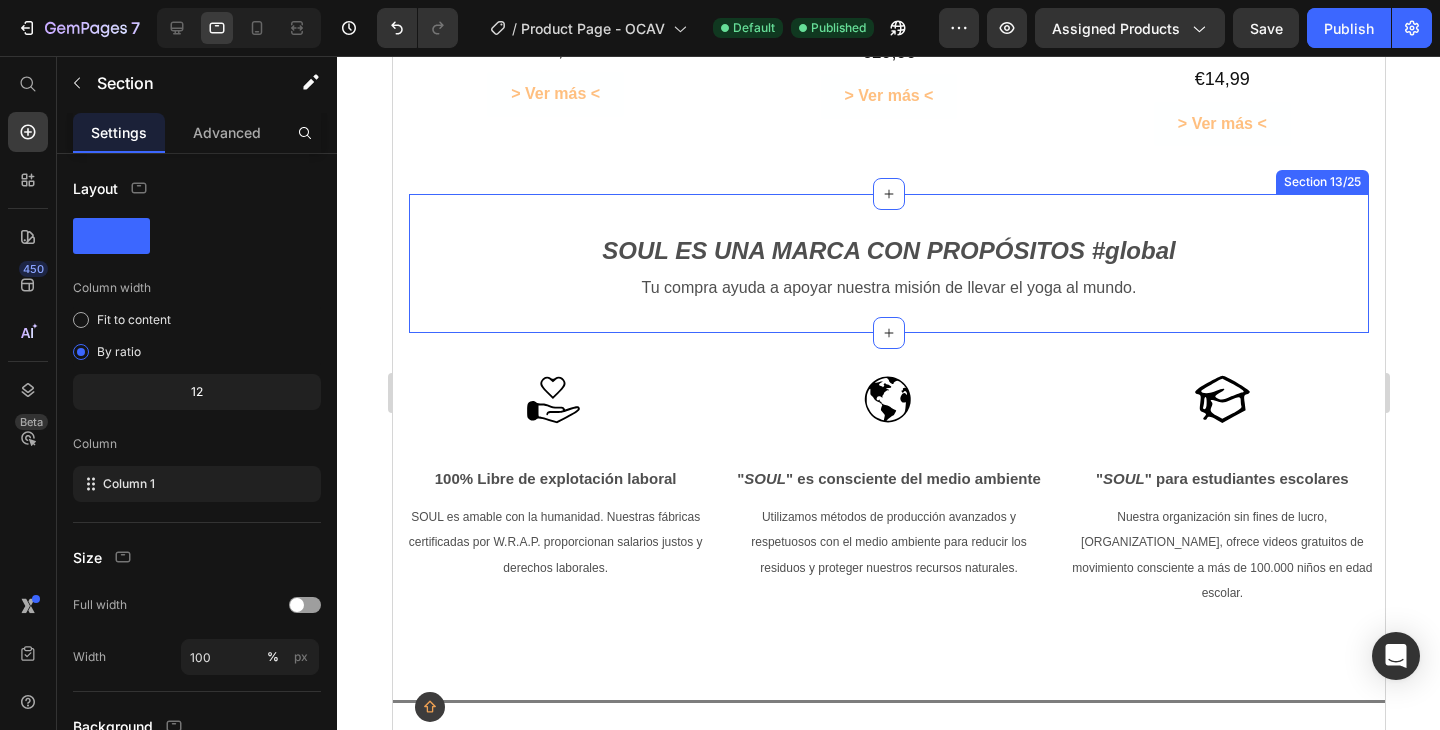 click on "SOUL ES UNA MARCA CON PROPÓSITOS #global Heading Tu compra ayuda a apoyar nuestra misión de llevar el yoga al mundo. Heading Section 13/25" at bounding box center [888, 263] 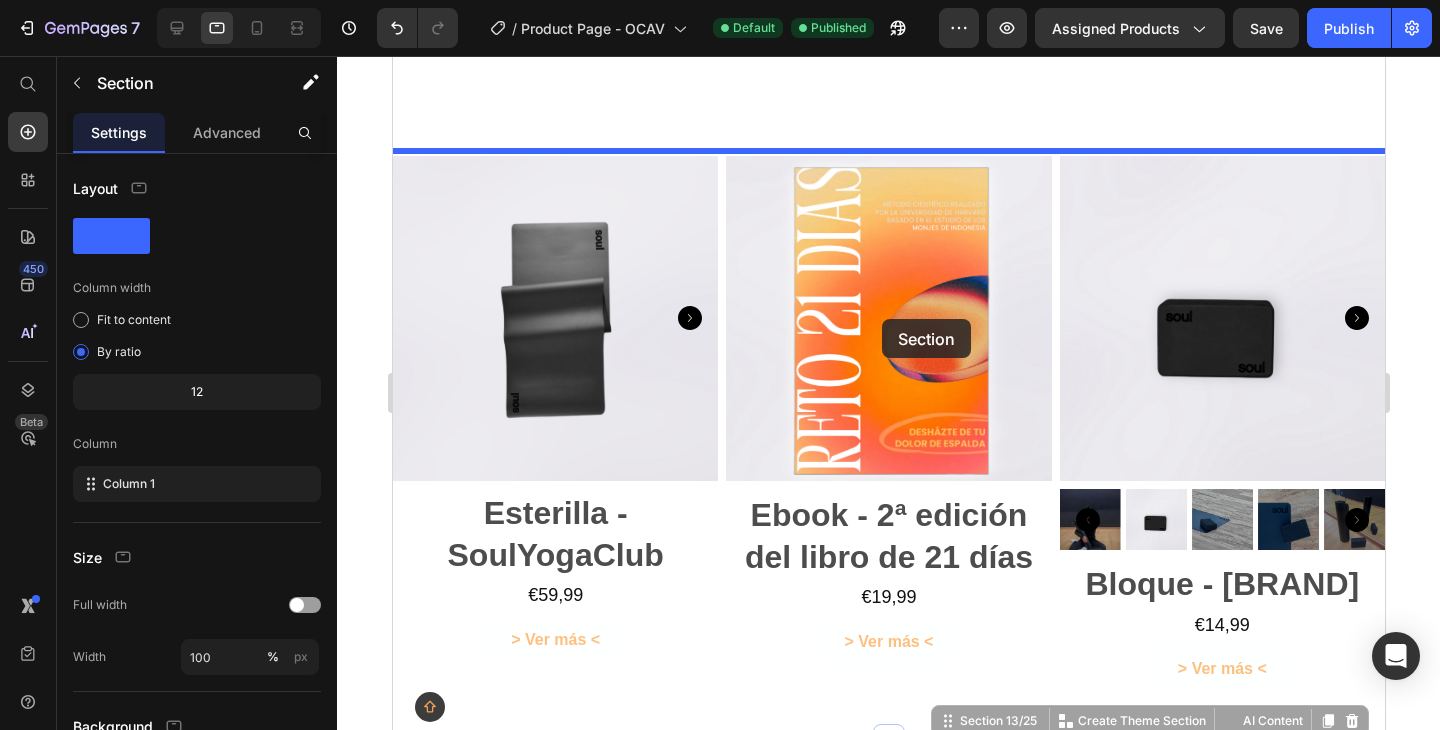 scroll, scrollTop: 1671, scrollLeft: 0, axis: vertical 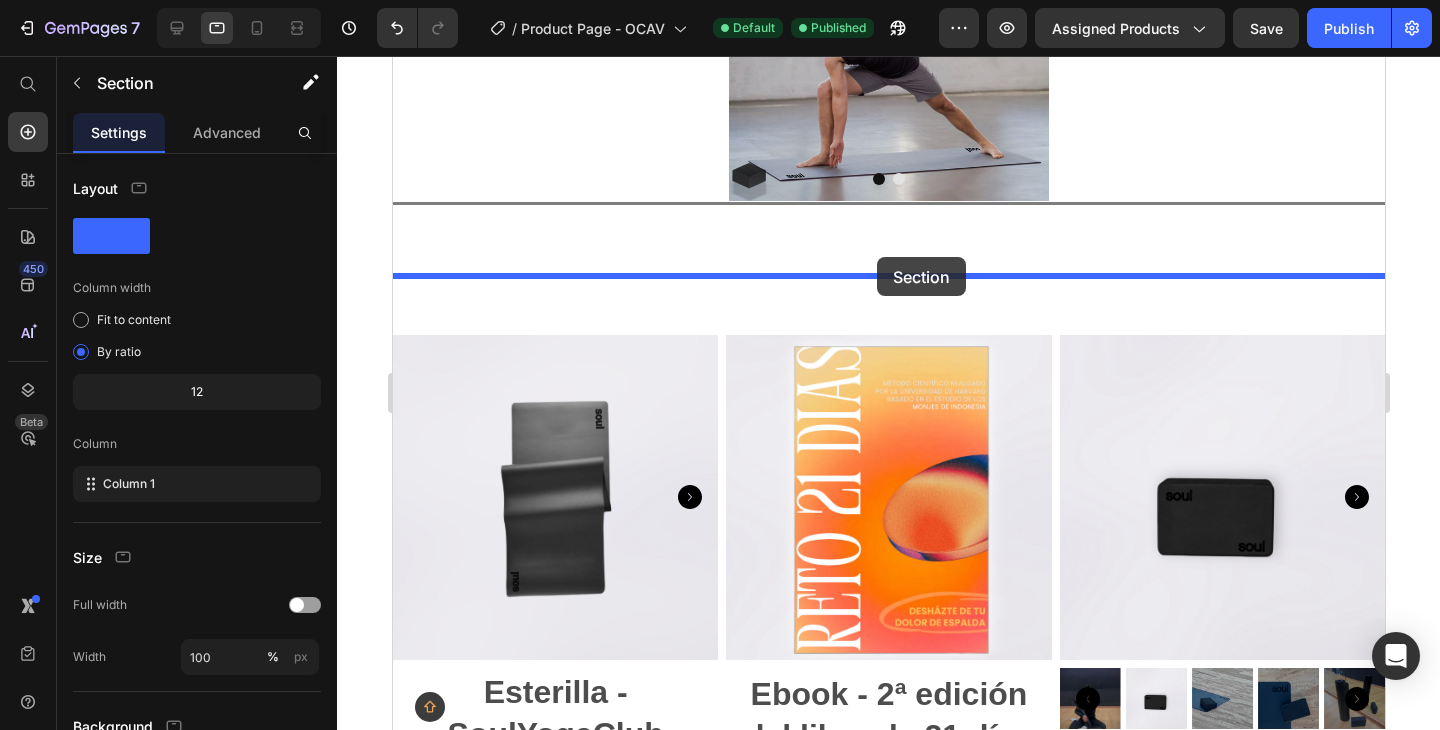 drag, startPoint x: 946, startPoint y: 219, endPoint x: 876, endPoint y: 257, distance: 79.64923 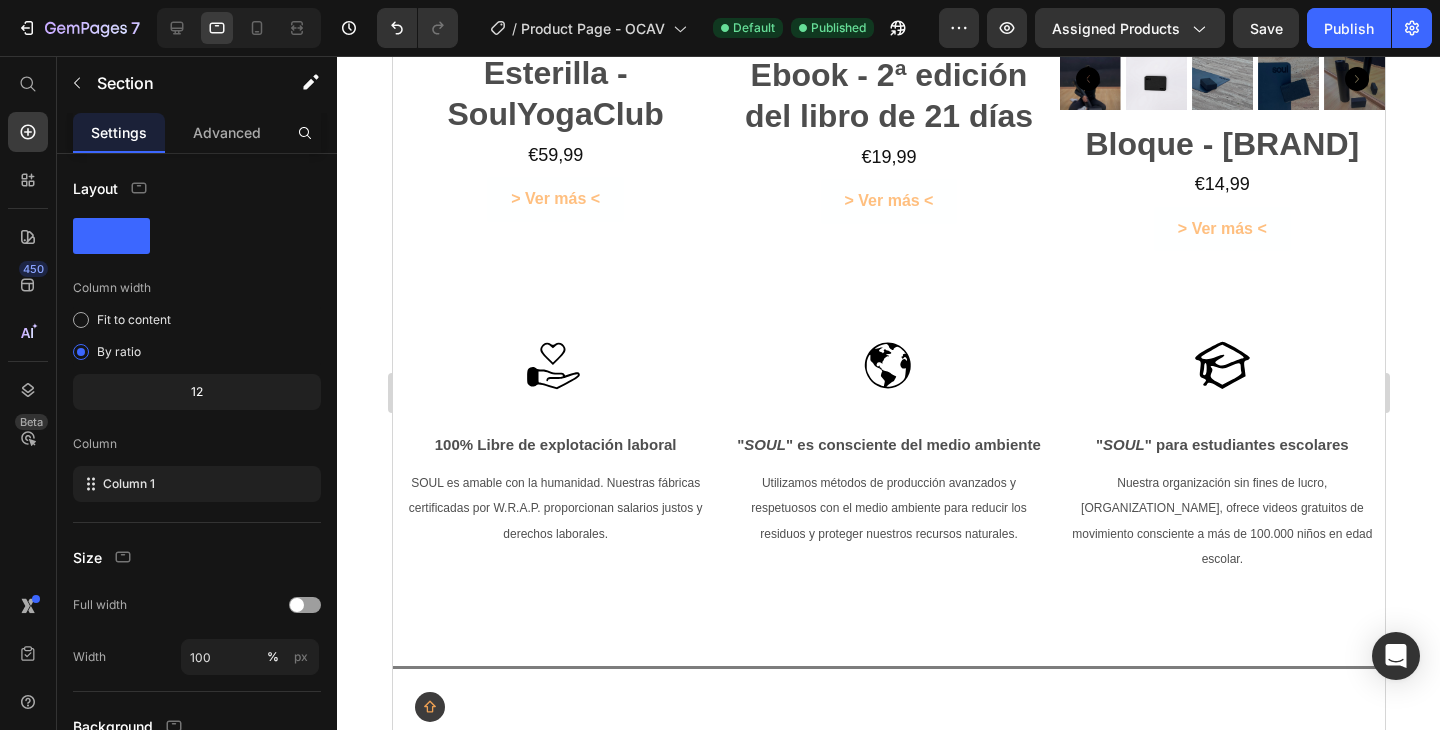 scroll, scrollTop: 2482, scrollLeft: 0, axis: vertical 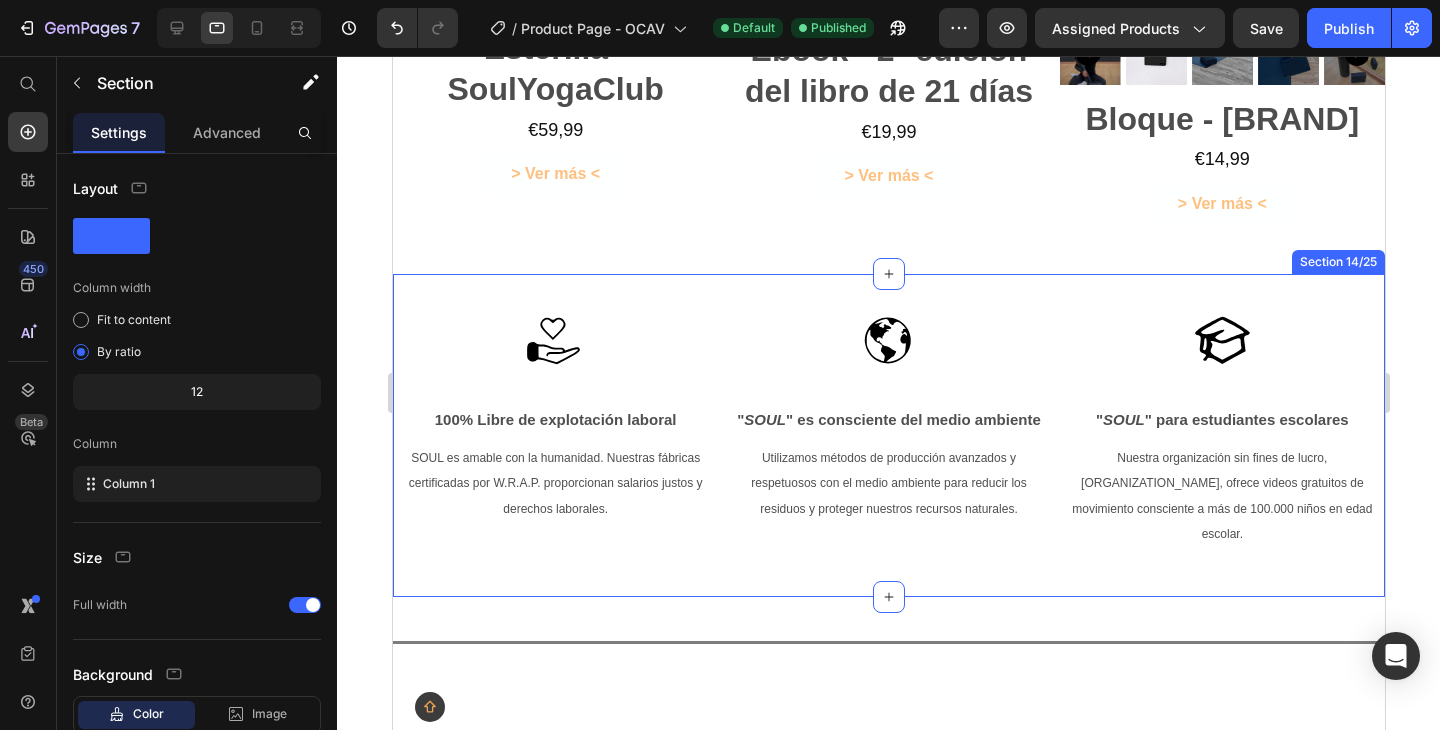 click on "Icon
Icon
Icon Row 100% Libre de explotación laboral Heading SOUL es amable con la humanidad. Nuestras fábricas certificadas por W.R.A.P. proporcionan salarios justos y derechos laborales. Heading " SOUL " es consciente del medio ambiente Heading Utilizamos métodos de producción avanzados y respetuosos con el medio ambiente para reducir los residuos y proteger nuestros recursos naturales. Heading " SOUL " para estudiantes escolares Heading Nuestra organización sin fines de lucro, [ORGANIZATION_NAME], ofrece videos gratuitos de movimiento consciente a más de 100.000 niños en edad escolar. Heading Row Section 14/25" at bounding box center (888, 435) 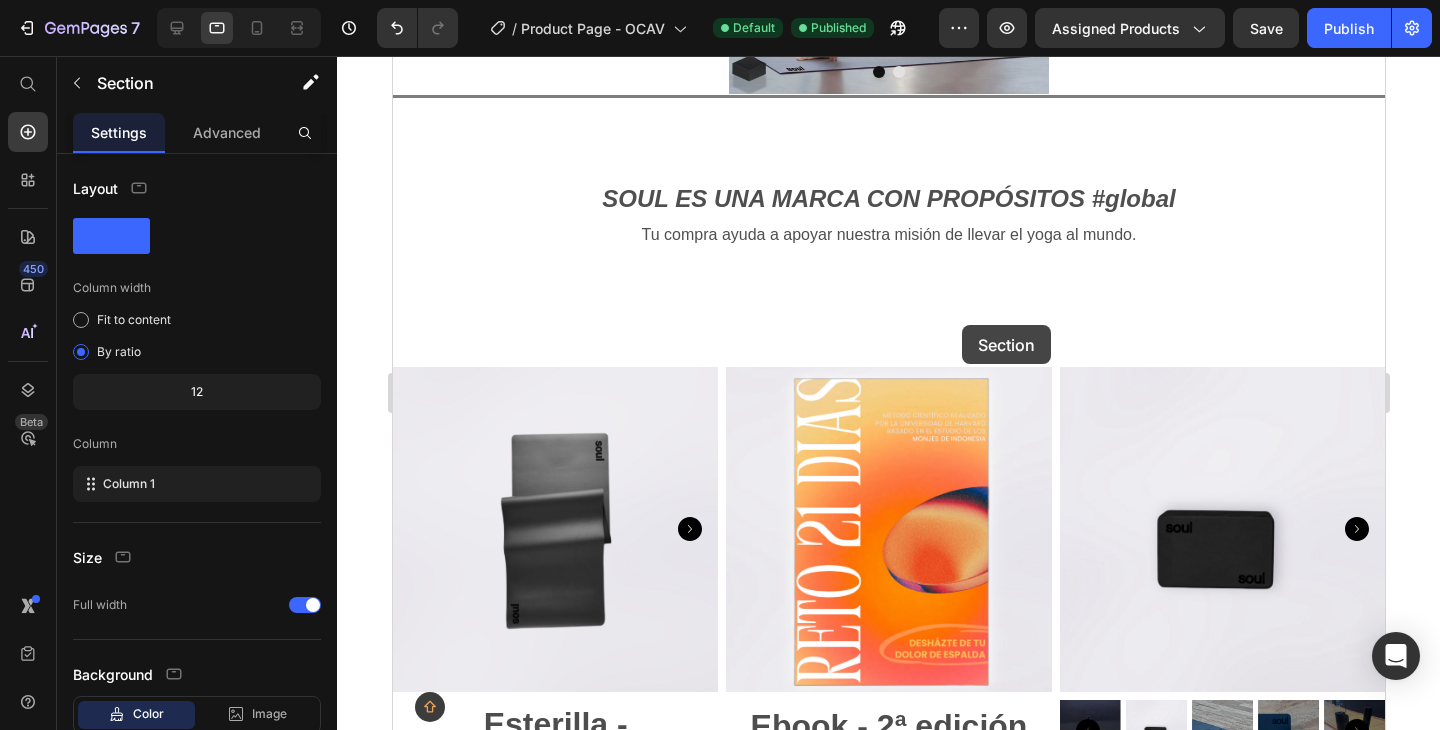 scroll, scrollTop: 1722, scrollLeft: 0, axis: vertical 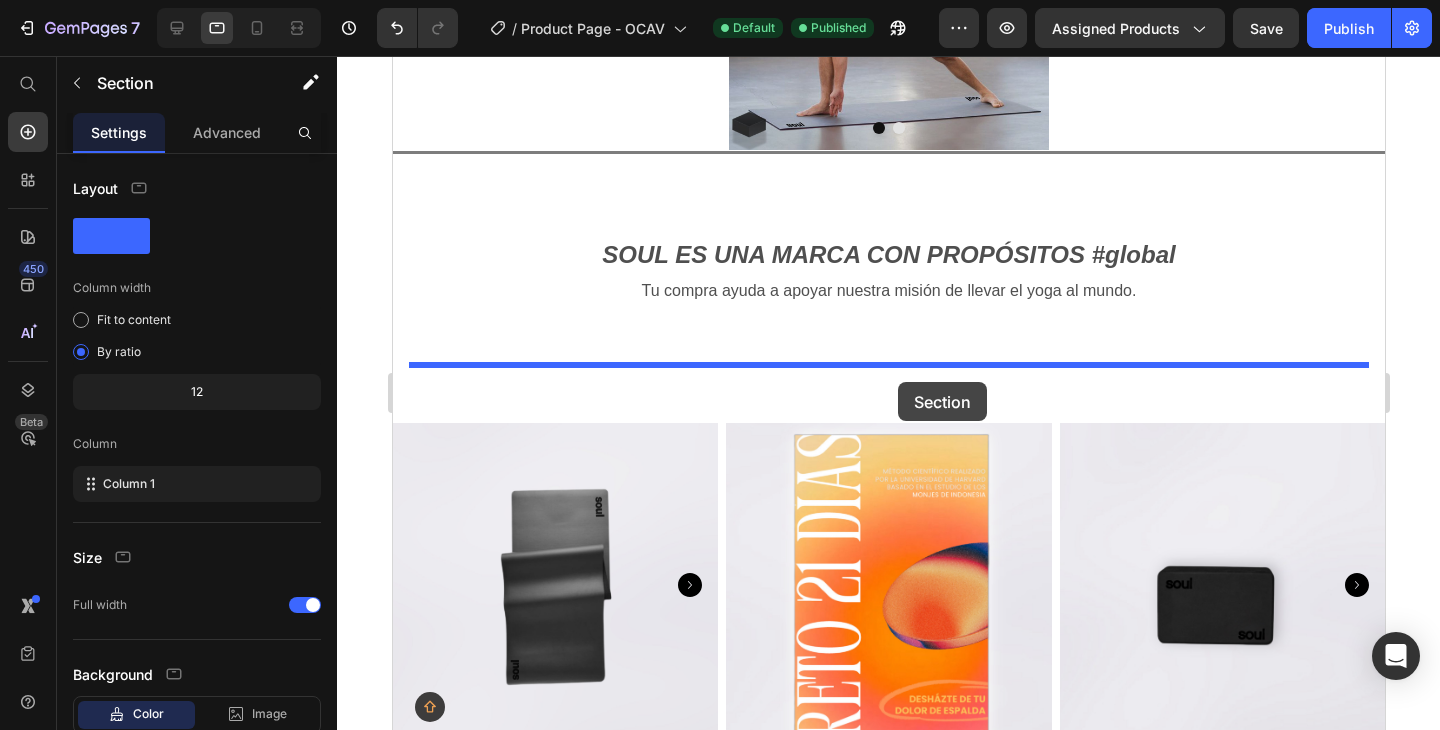 drag, startPoint x: 954, startPoint y: 297, endPoint x: 897, endPoint y: 377, distance: 98.229324 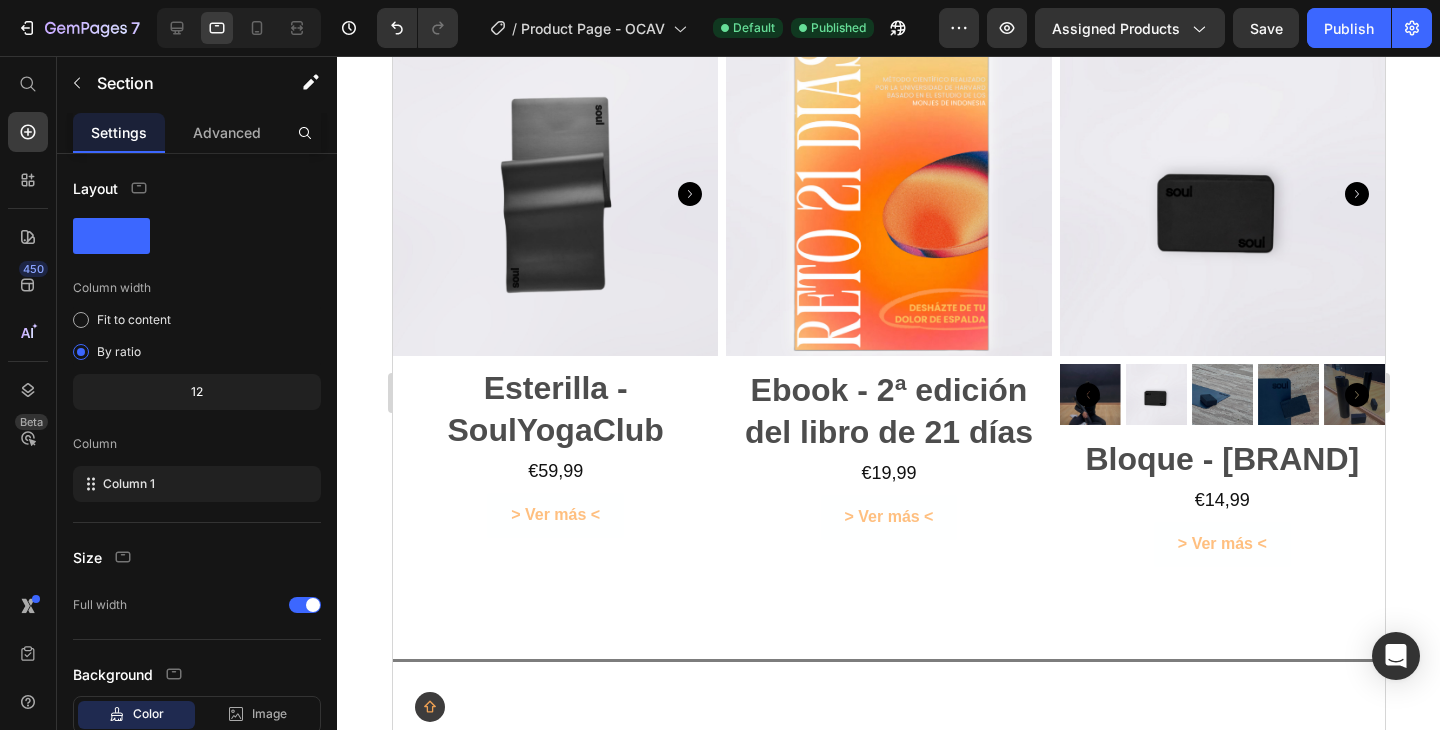 scroll, scrollTop: 2051, scrollLeft: 0, axis: vertical 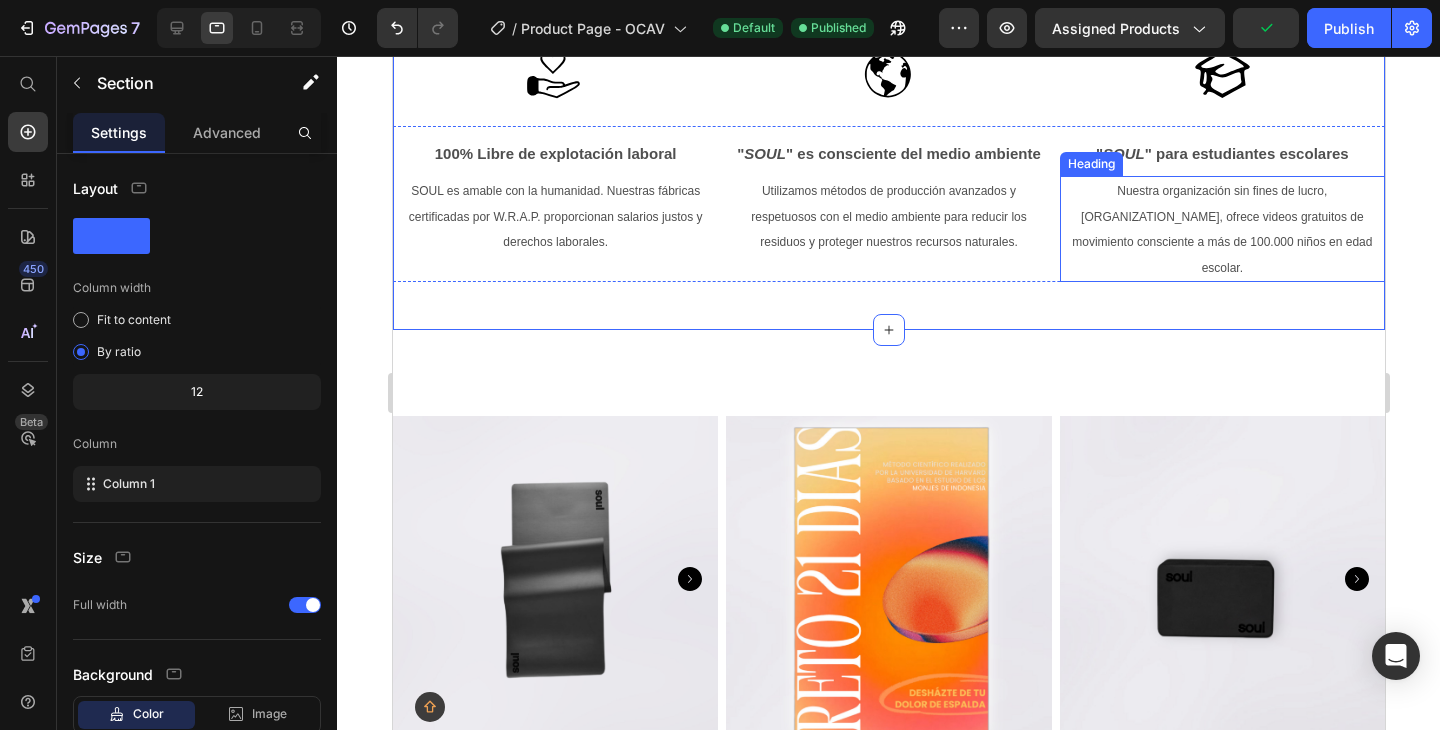 click on "Nuestra organización sin fines de lucro, [ORGANIZATION_NAME], ofrece videos gratuitos de movimiento consciente a más de 100.000 niños en edad escolar." at bounding box center [1221, 229] 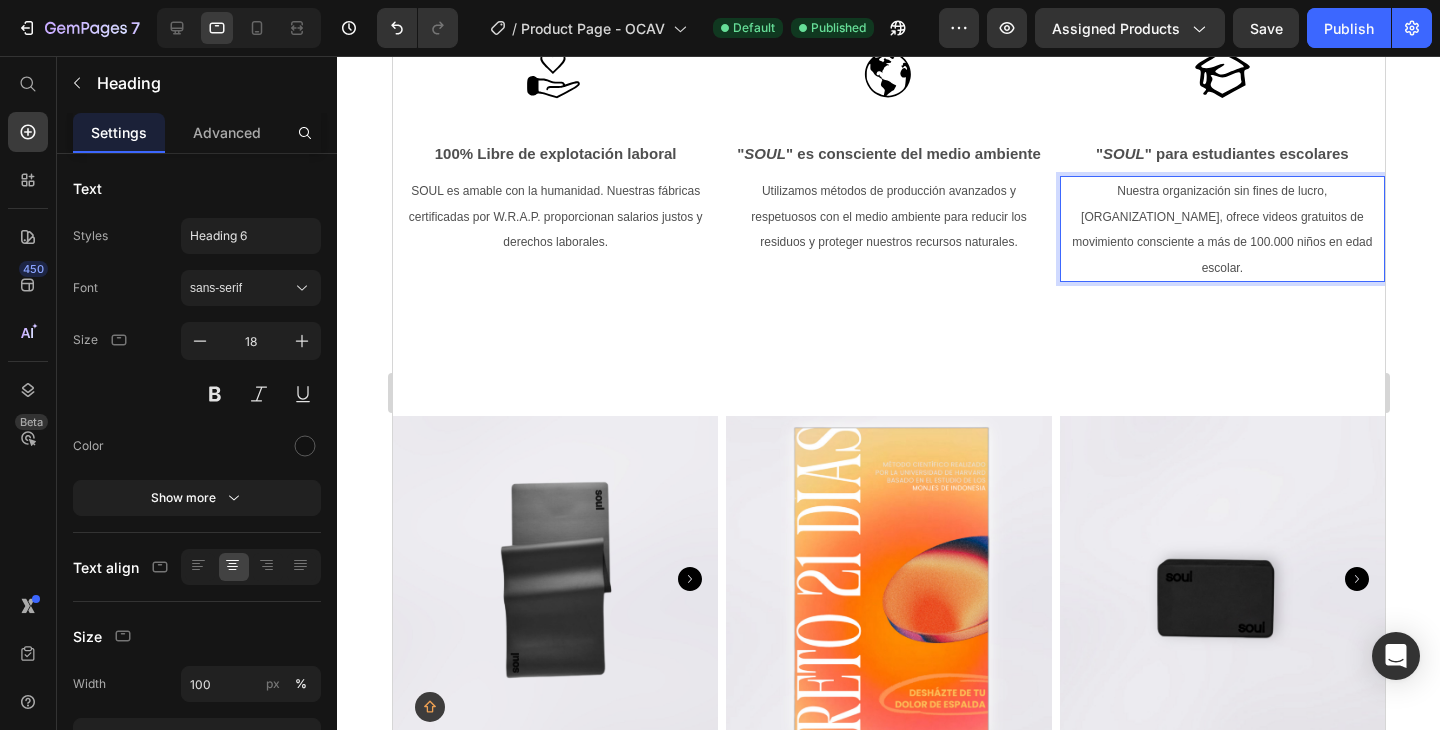 click on "Nuestra organización sin fines de lucro, [ORGANIZATION_NAME], ofrece videos gratuitos de movimiento consciente a más de 100.000 niños en edad escolar." at bounding box center (1221, 229) 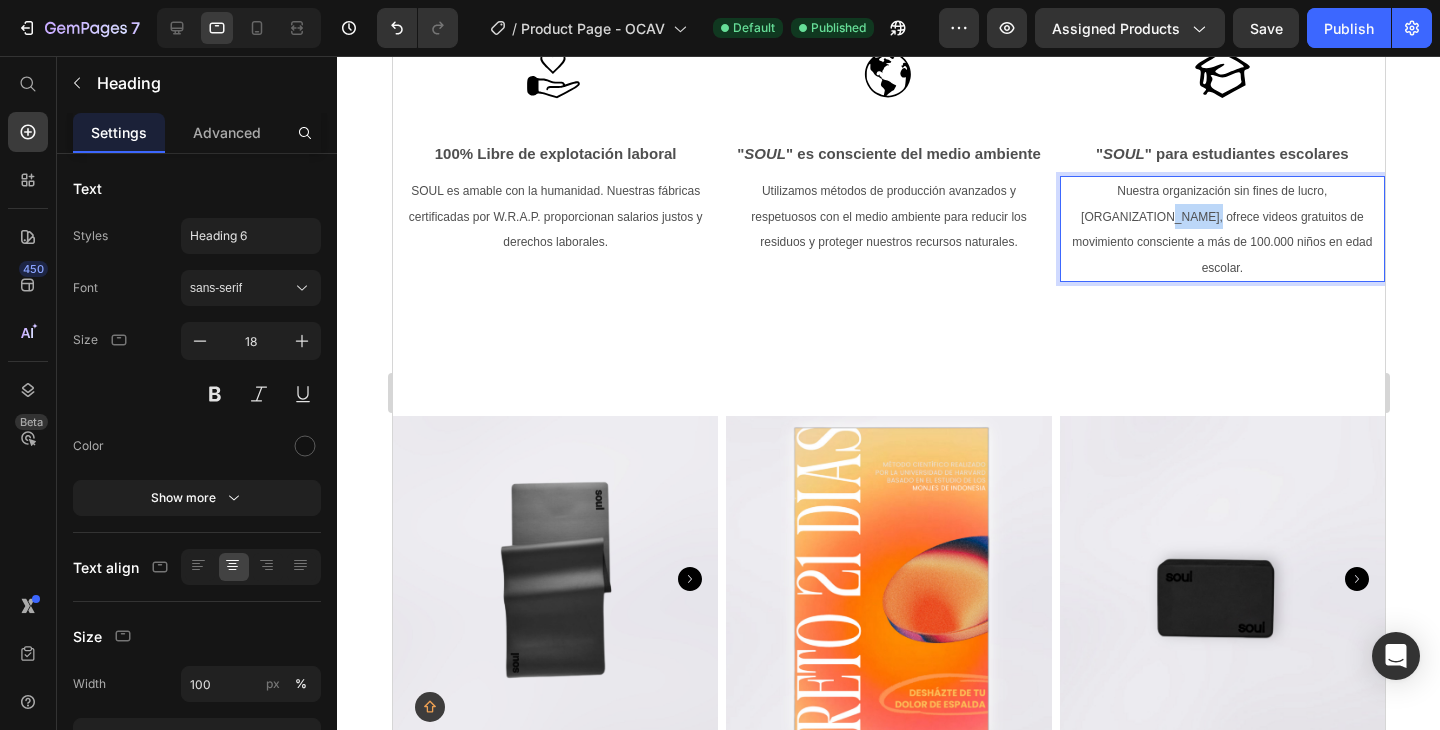 drag, startPoint x: 1110, startPoint y: 252, endPoint x: 1061, endPoint y: 252, distance: 49 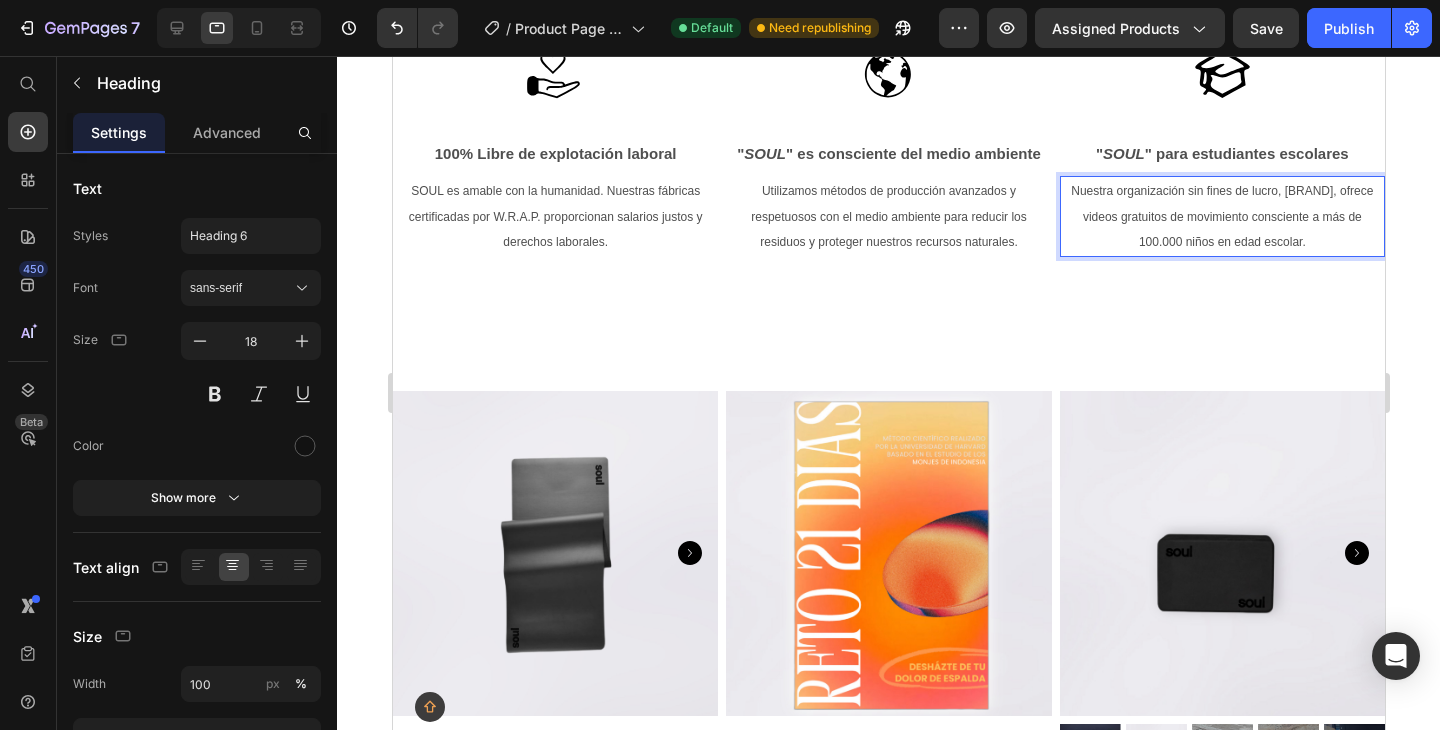 click on "Nuestra organización sin fines de lucro, [BRAND], ofrece videos gratuitos de movimiento consciente a más de 100.000 niños en edad escolar." at bounding box center [1221, 216] 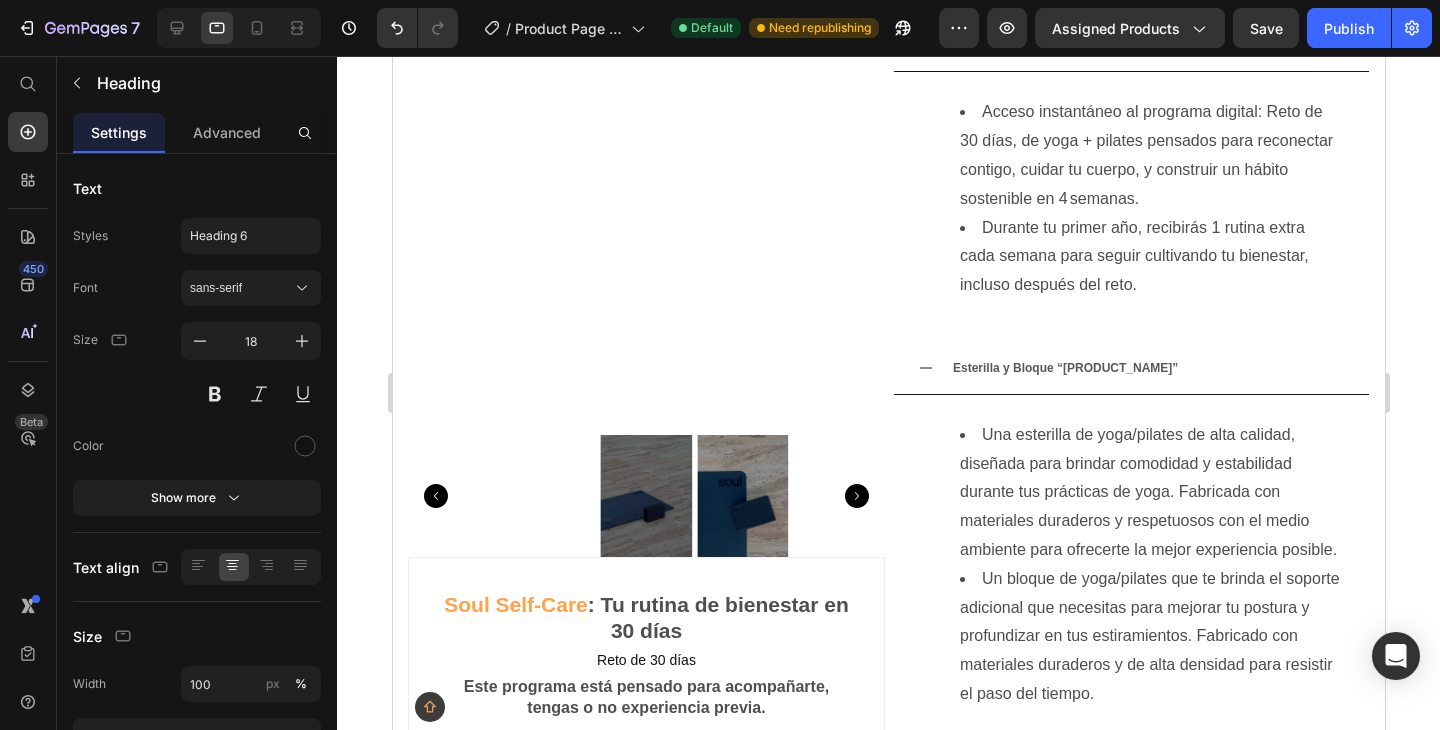 scroll, scrollTop: 0, scrollLeft: 0, axis: both 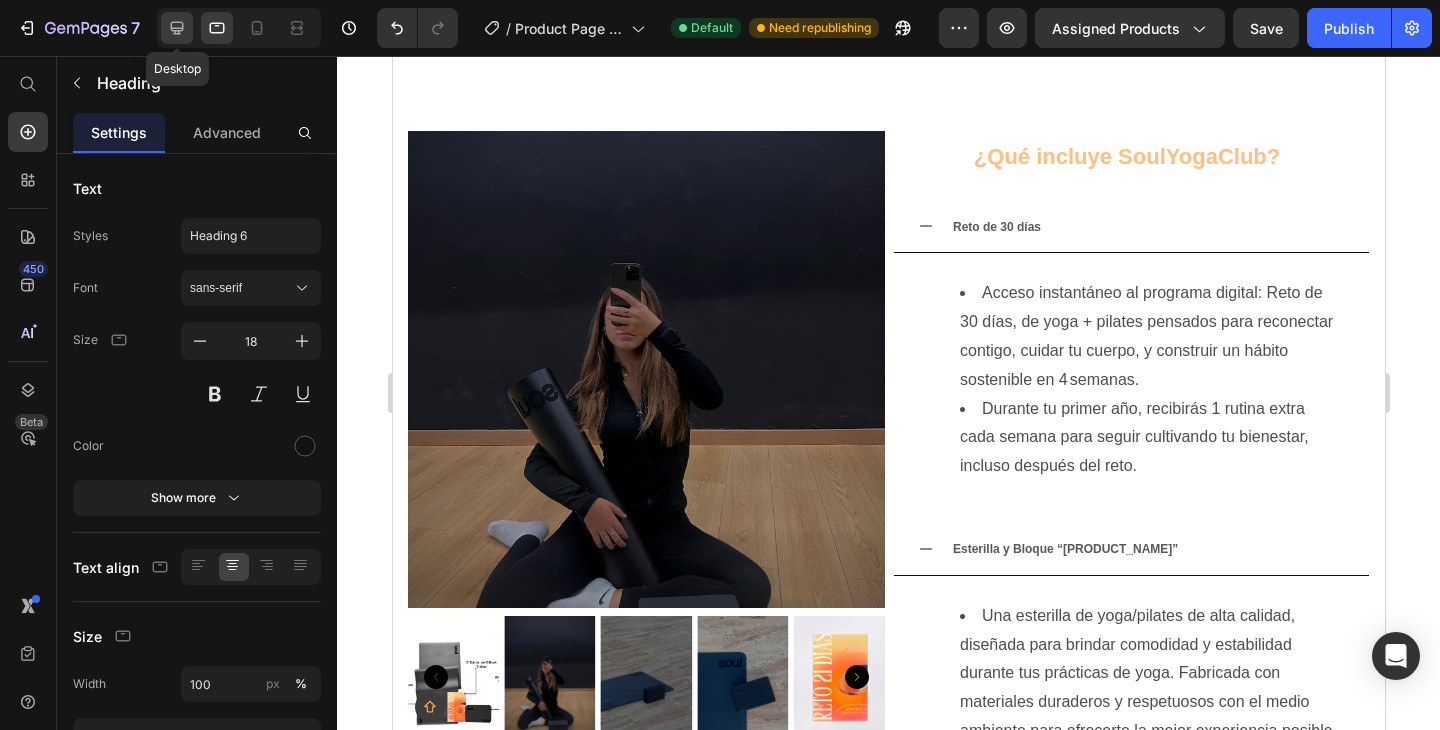 click 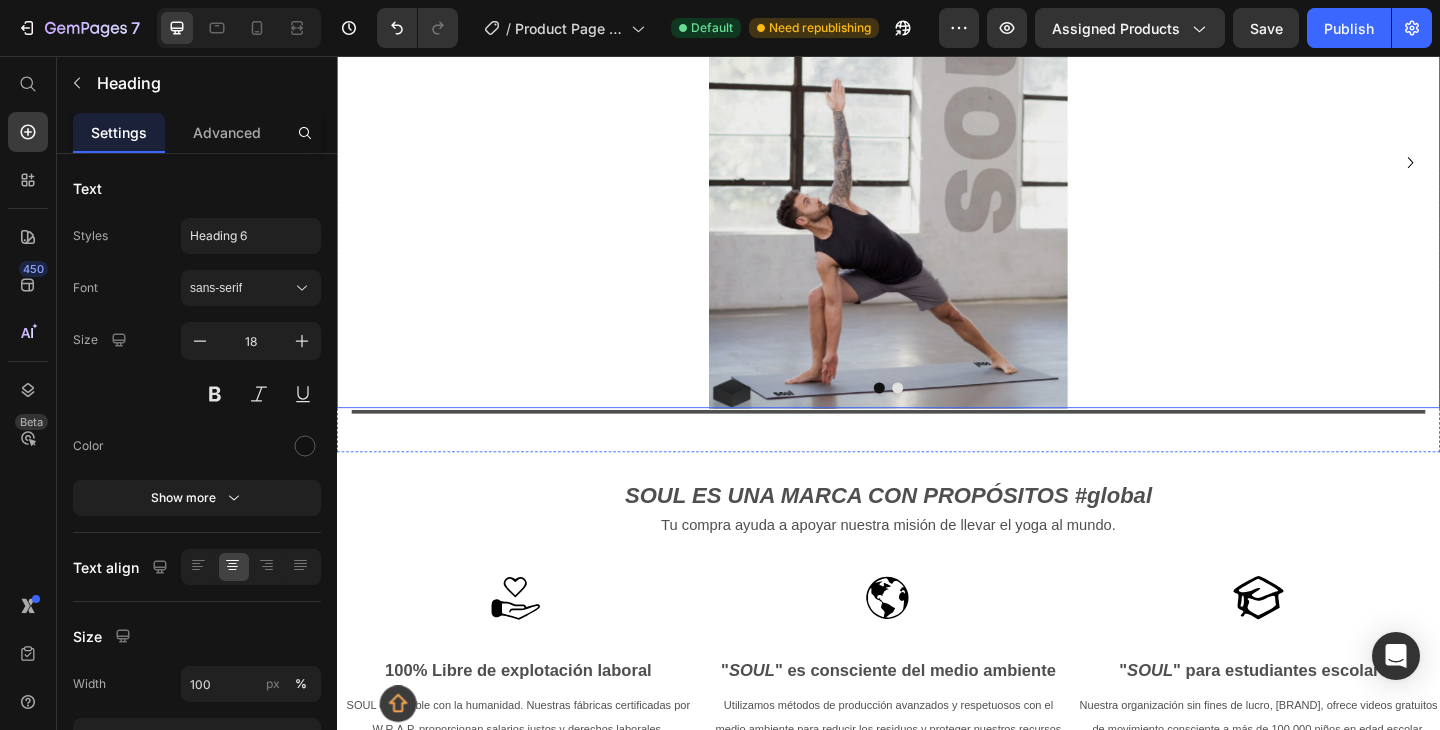 scroll, scrollTop: 1543, scrollLeft: 0, axis: vertical 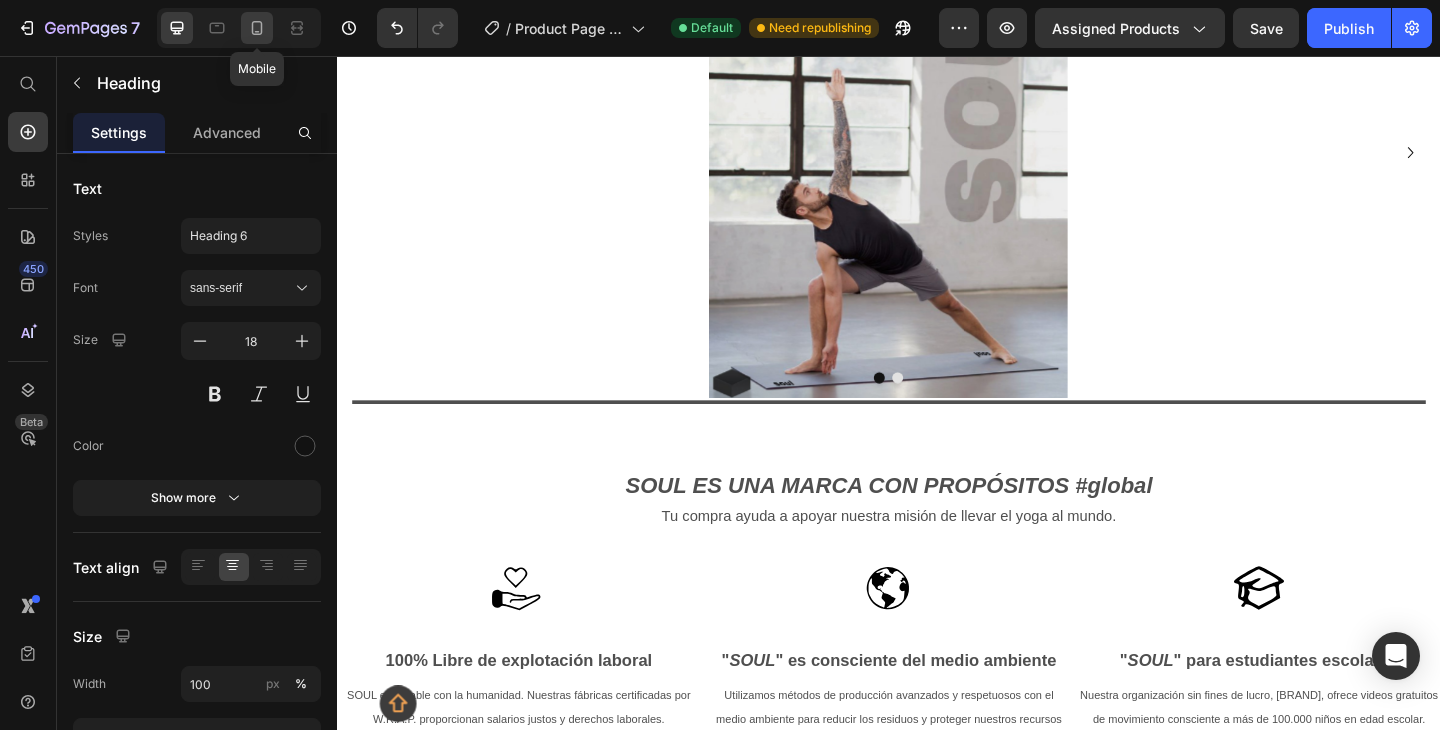 click 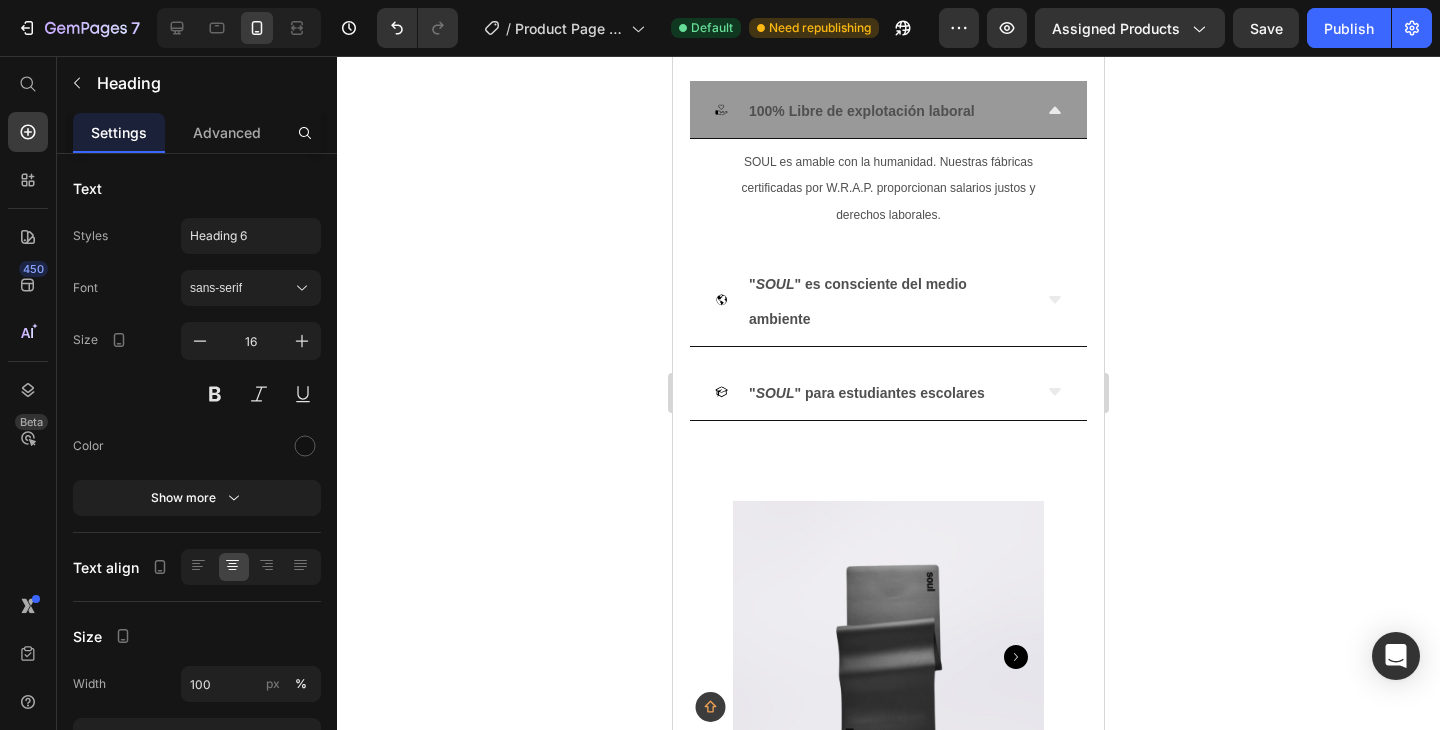 scroll, scrollTop: 1877, scrollLeft: 0, axis: vertical 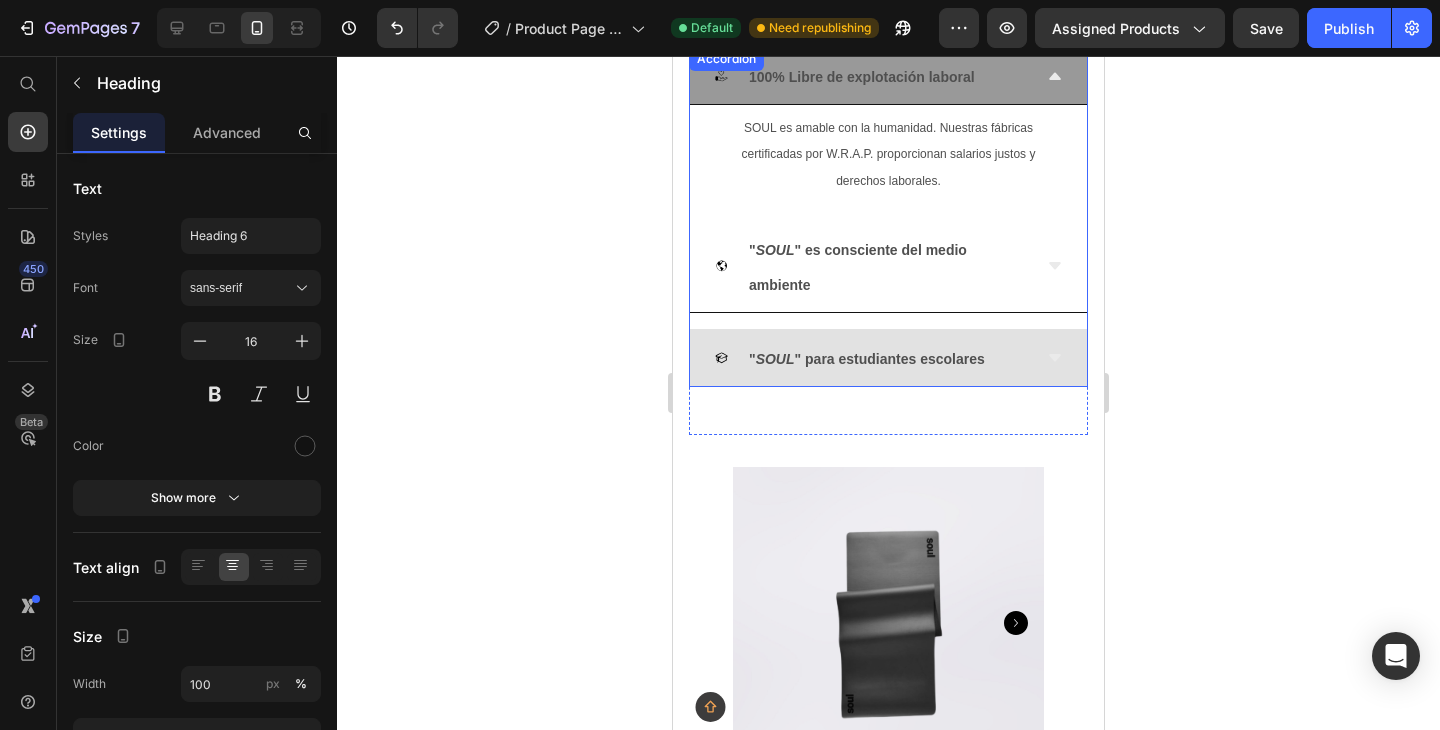 click on "" SOUL " para estudiantes escolares" at bounding box center (872, 357) 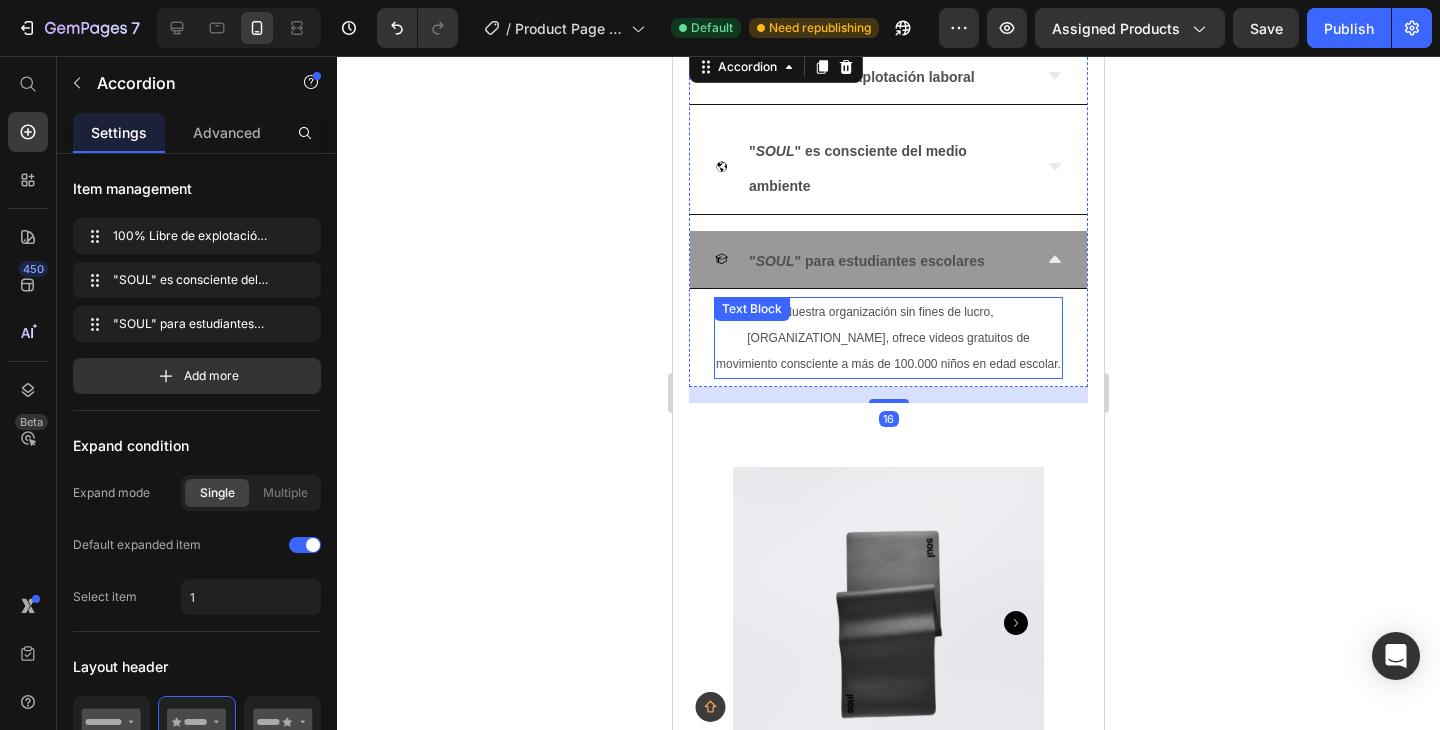 click on "Nuestra organización sin fines de lucro, [ORGANIZATION_NAME], ofrece videos gratuitos de movimiento consciente a más de 100.000 niños en edad escolar." at bounding box center [888, 338] 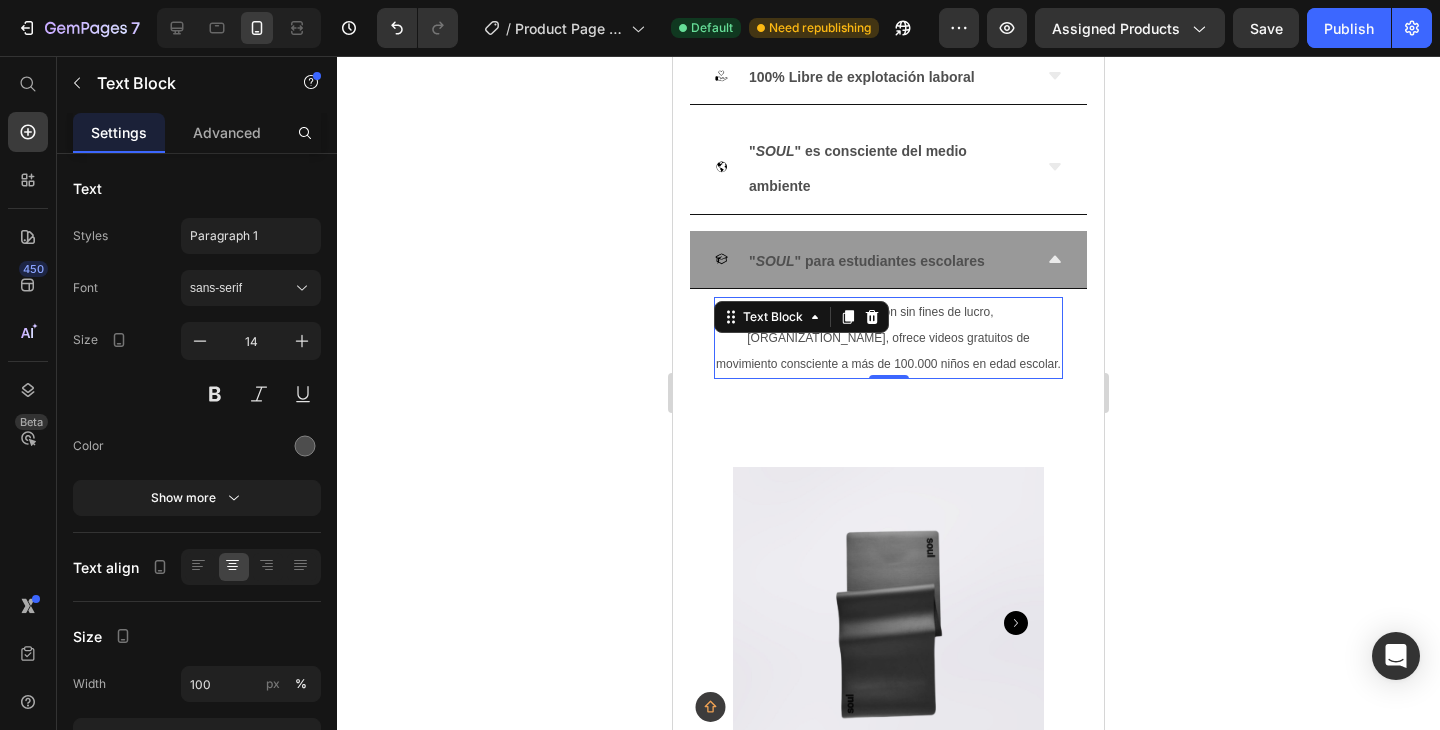 click on "Nuestra organización sin fines de lucro, [ORGANIZATION_NAME], ofrece videos gratuitos de movimiento consciente a más de 100.000 niños en edad escolar." at bounding box center [888, 338] 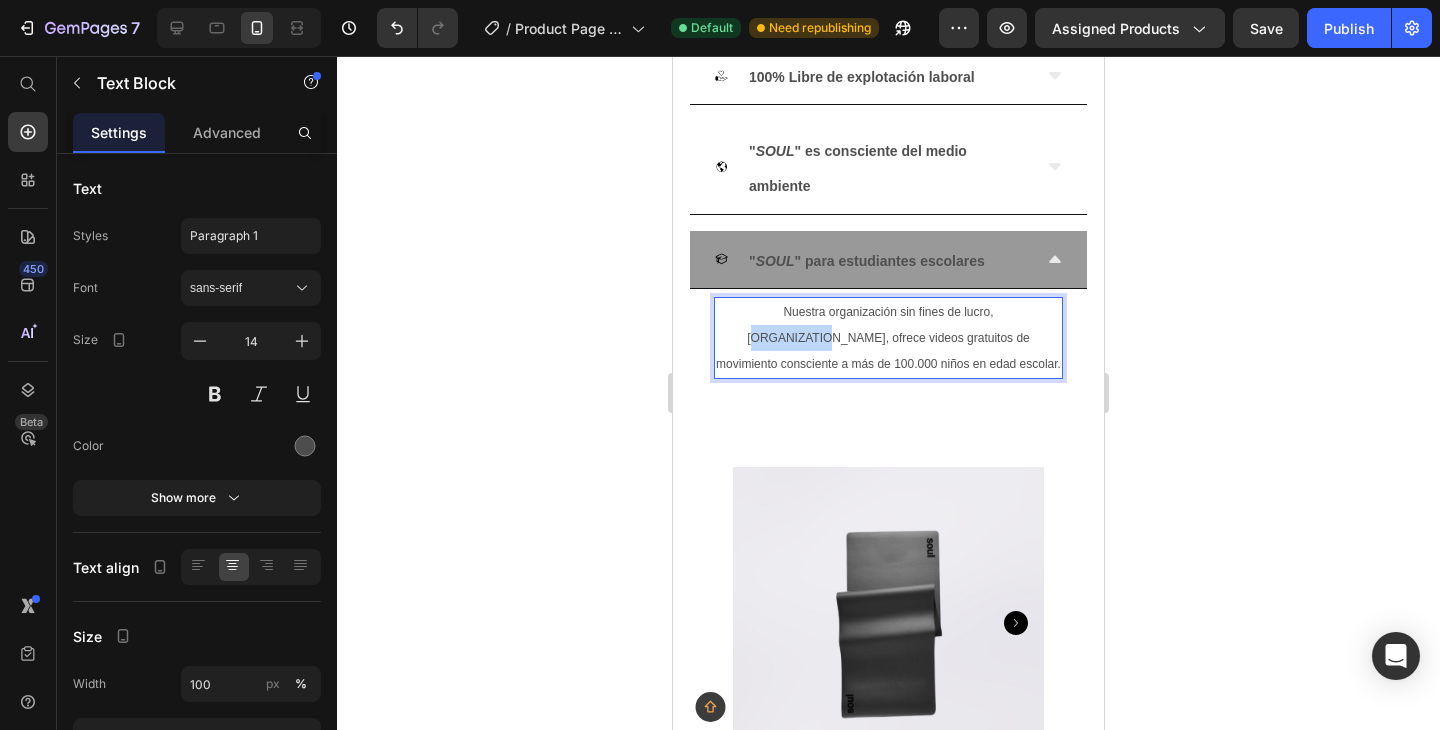 drag, startPoint x: 1017, startPoint y: 308, endPoint x: 941, endPoint y: 319, distance: 76.79192 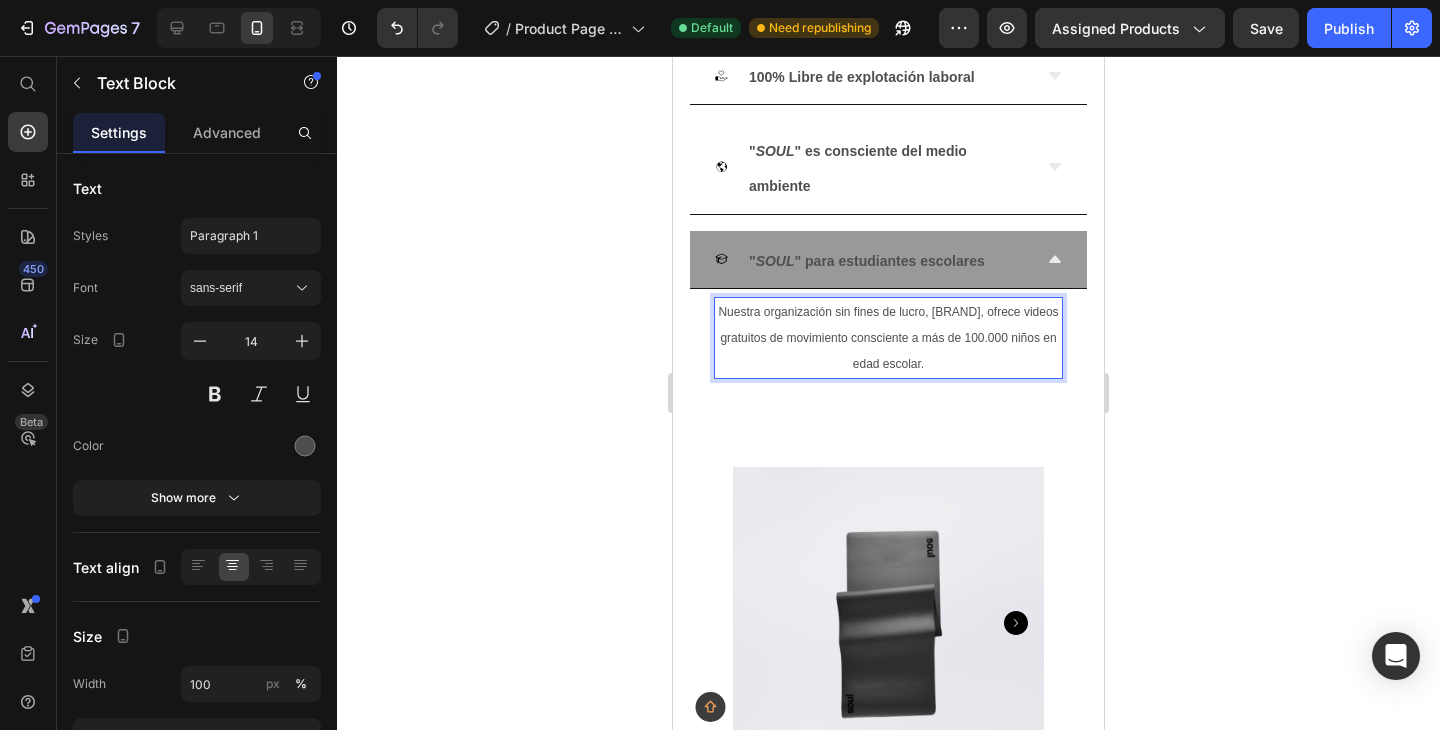 click 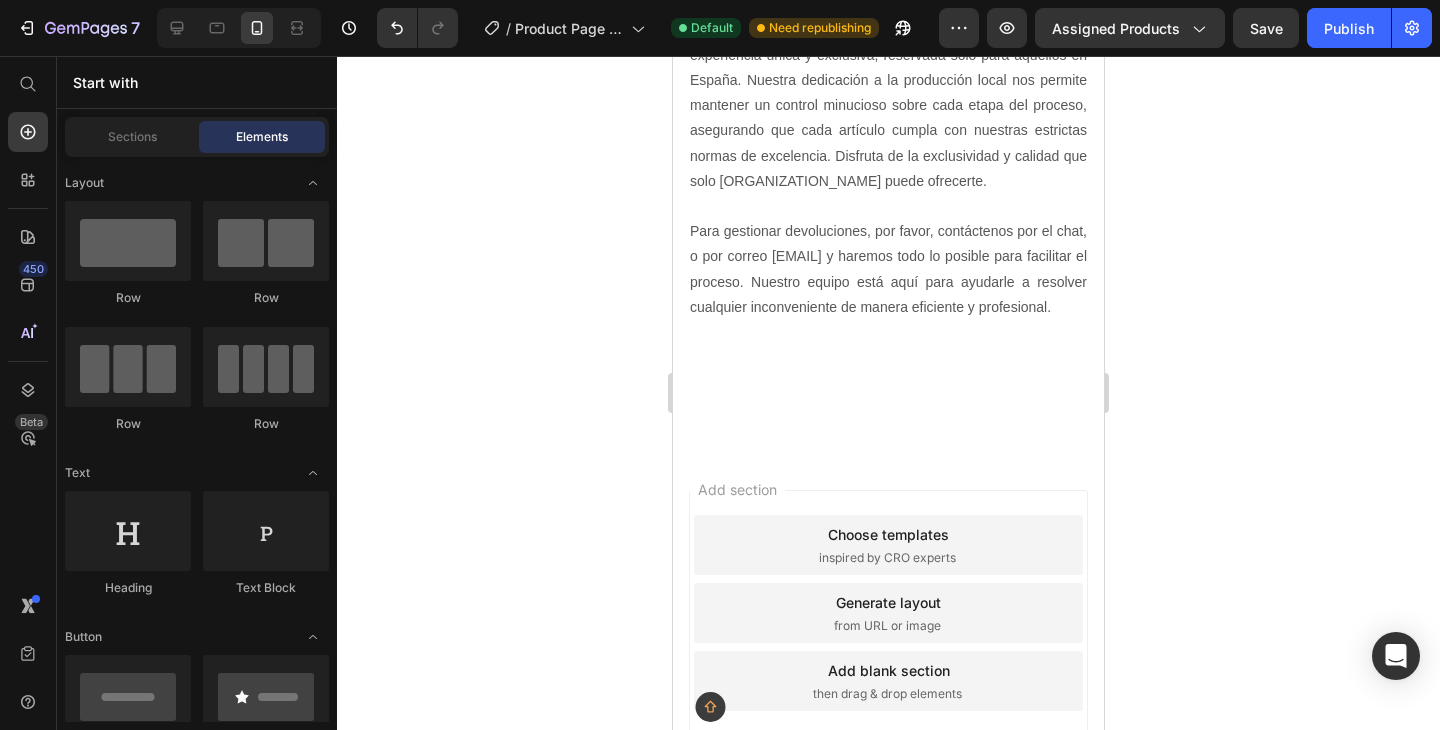 scroll, scrollTop: 4682, scrollLeft: 0, axis: vertical 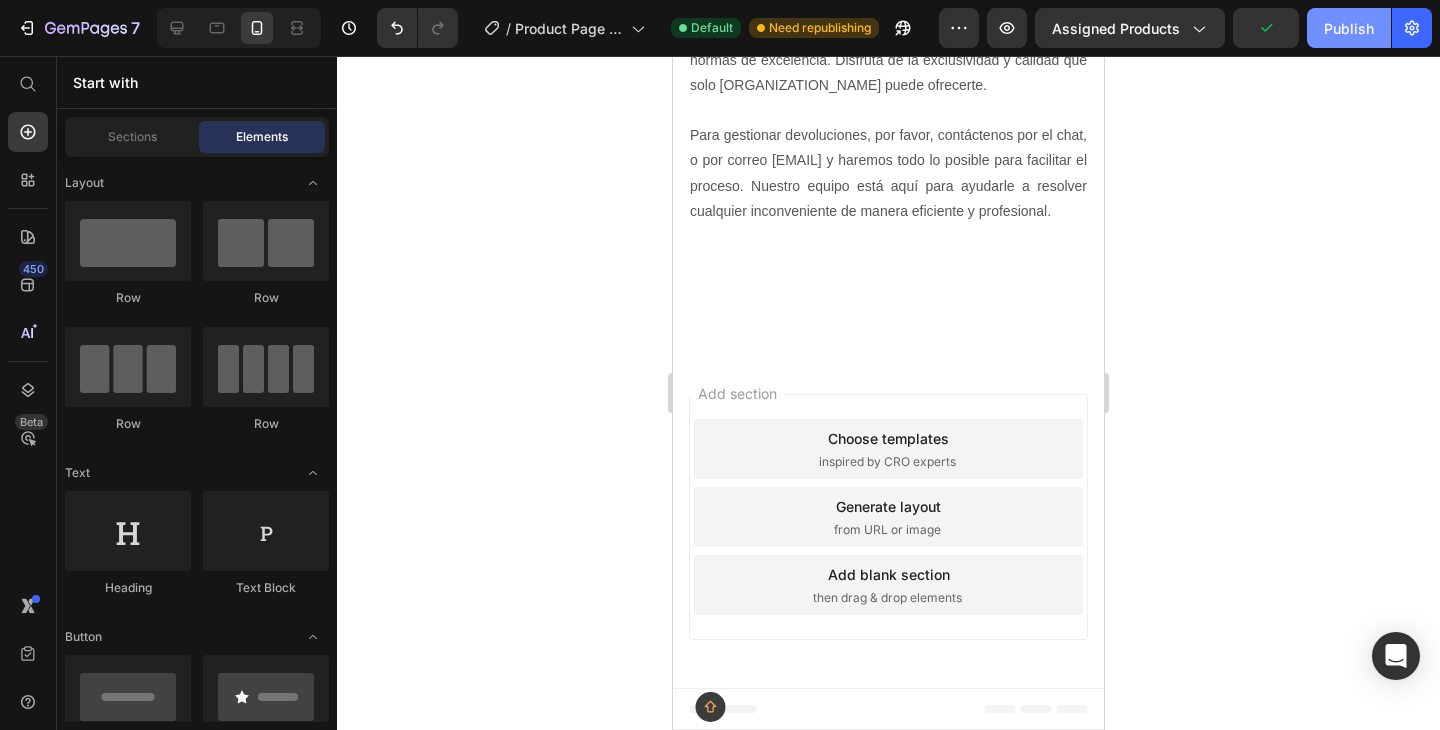 click on "Publish" at bounding box center [1349, 28] 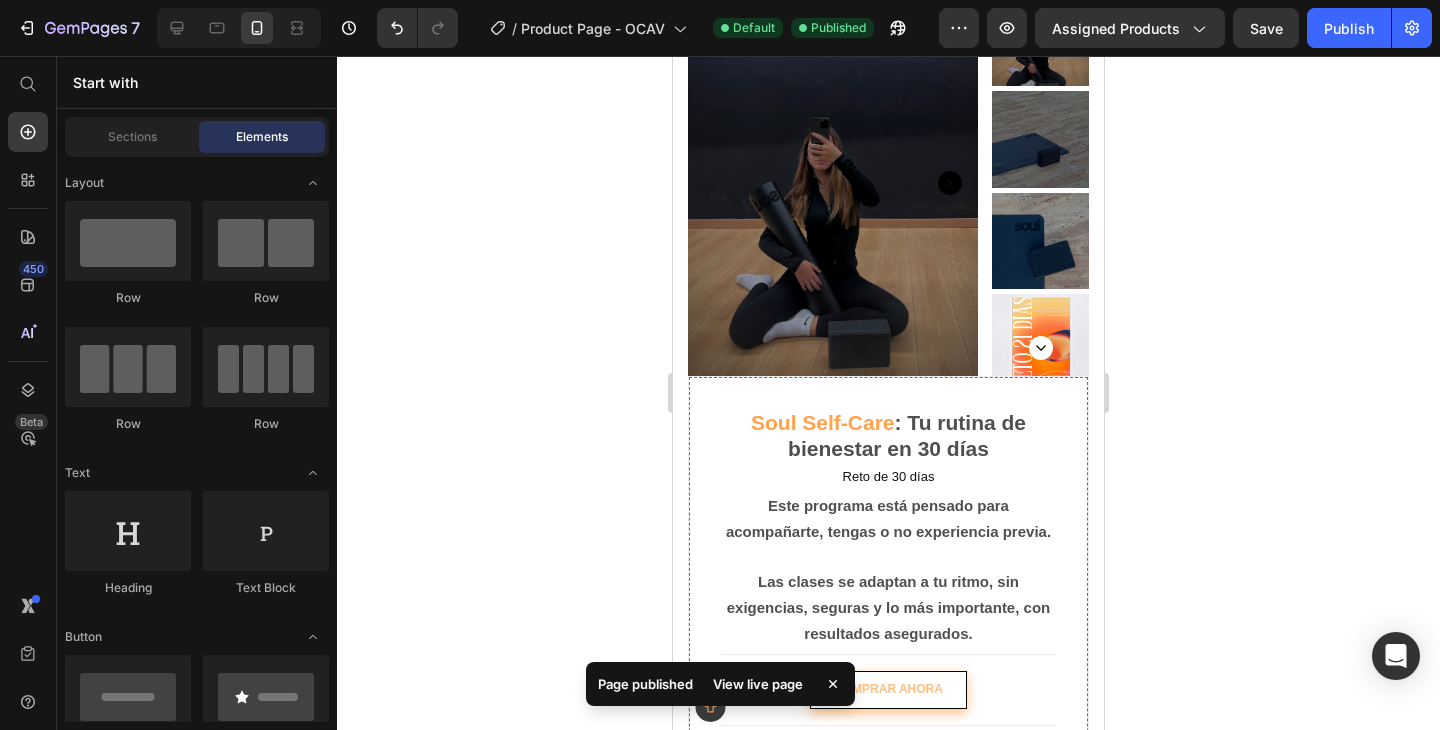 scroll, scrollTop: 0, scrollLeft: 0, axis: both 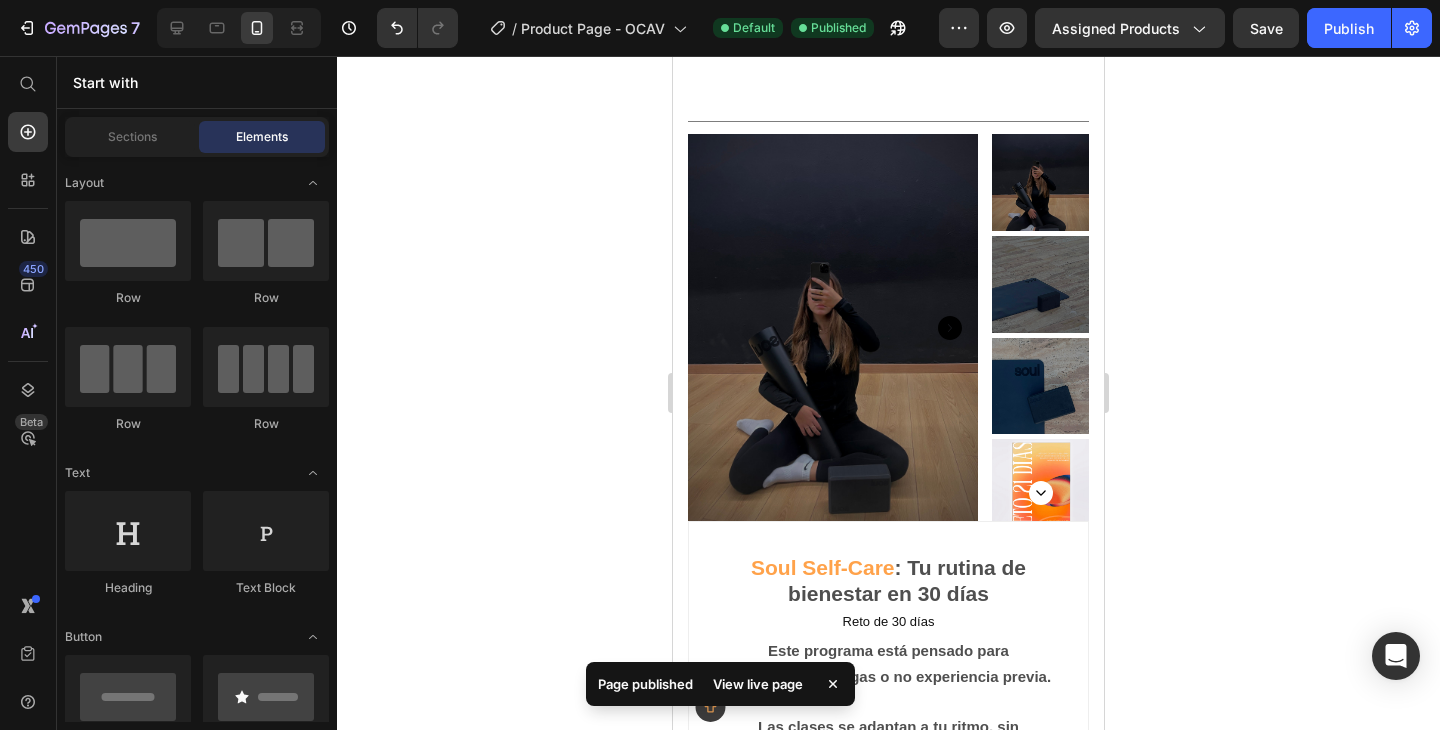 click 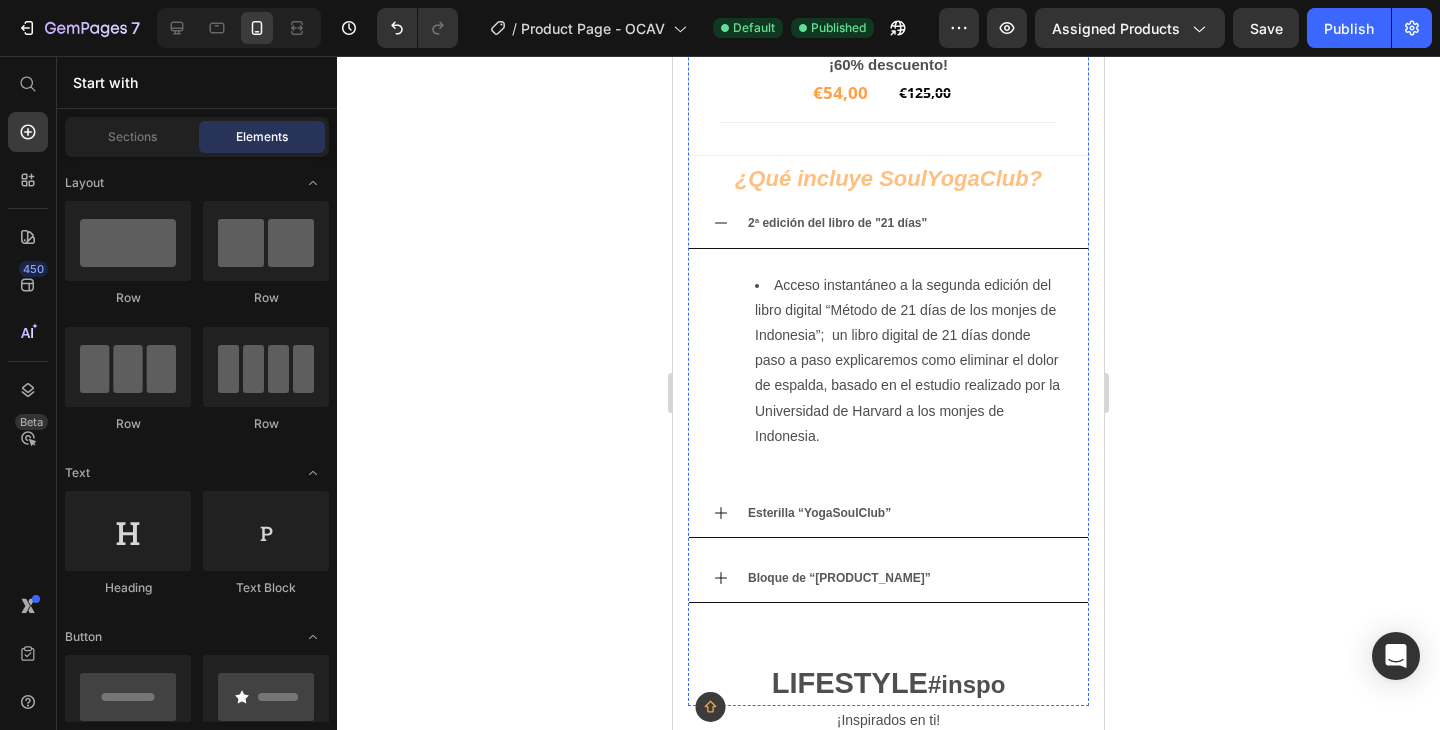 scroll, scrollTop: 0, scrollLeft: 0, axis: both 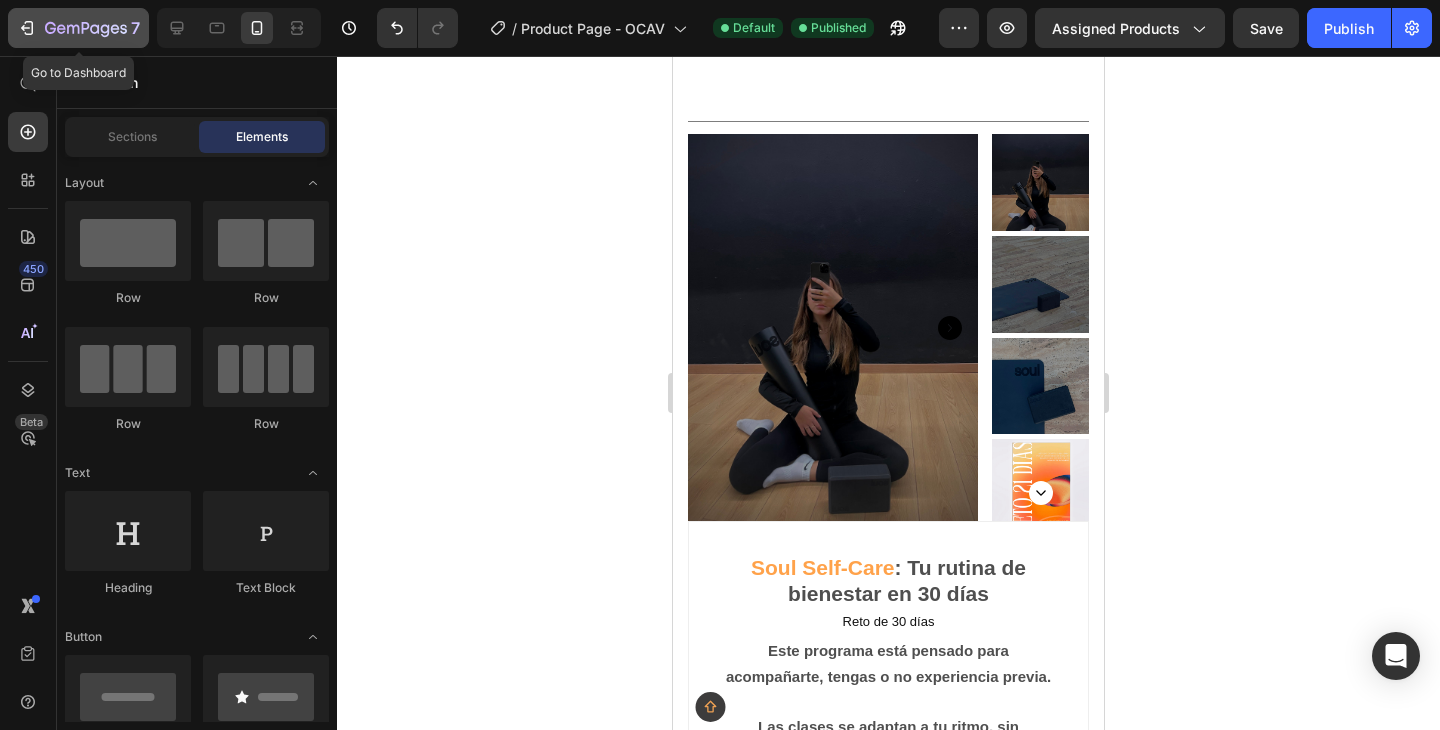 click 